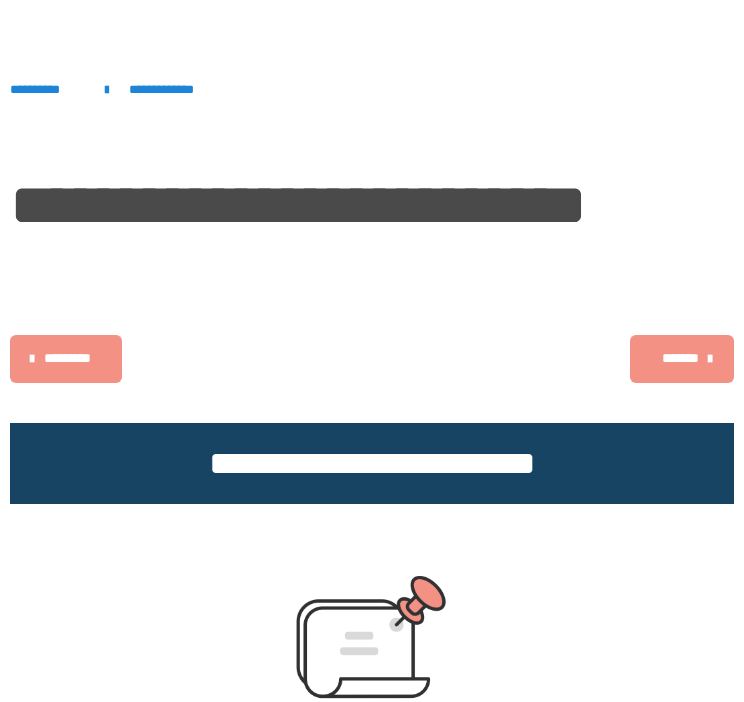scroll, scrollTop: 890, scrollLeft: 0, axis: vertical 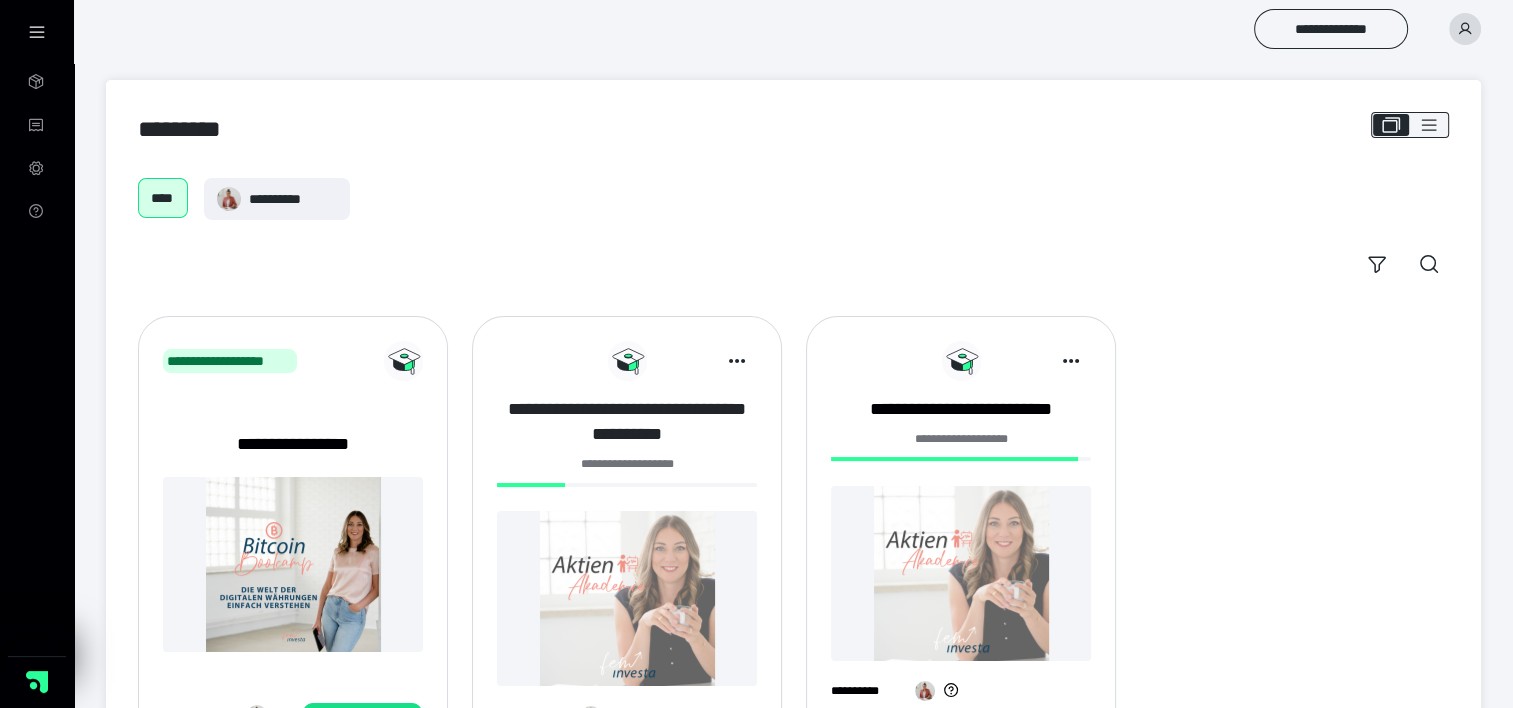 click on "**********" at bounding box center (627, 422) 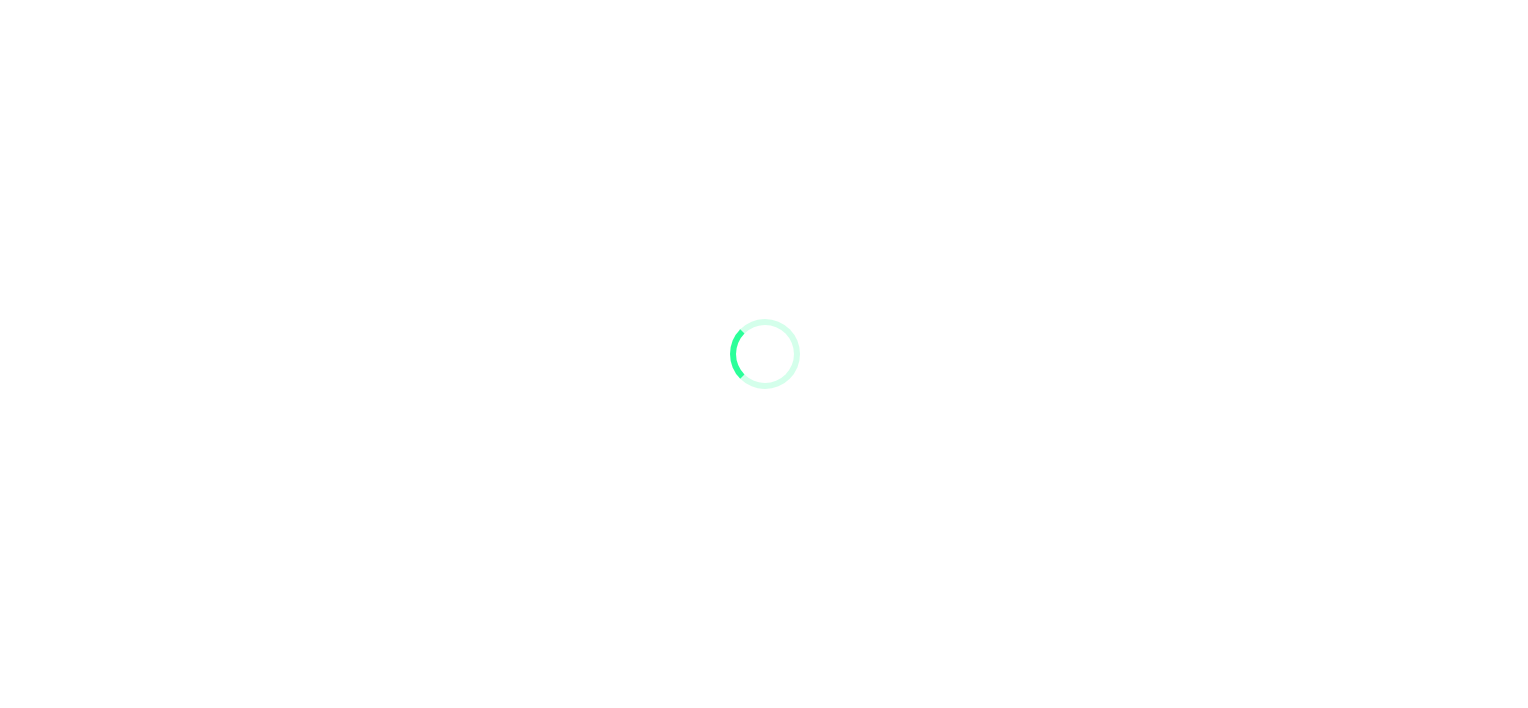 scroll, scrollTop: 0, scrollLeft: 0, axis: both 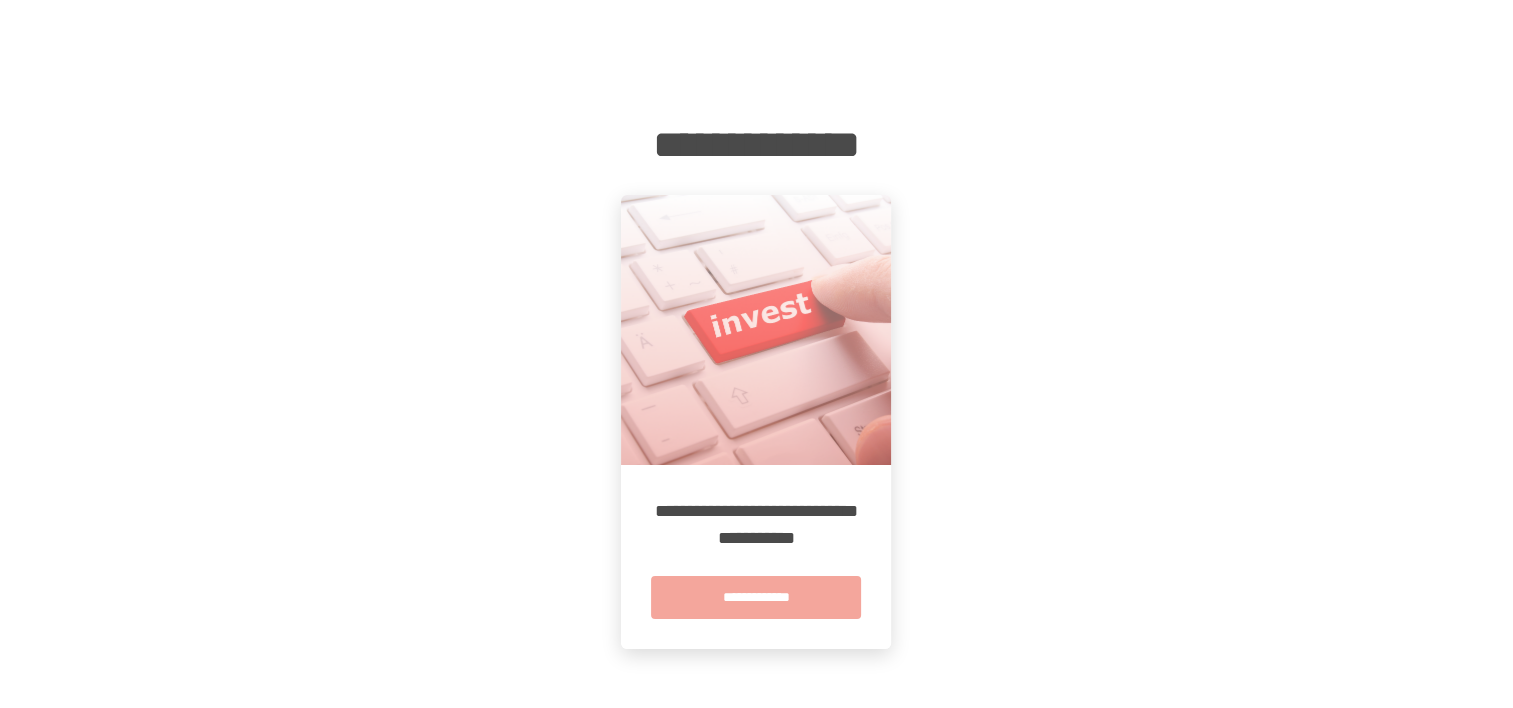 click on "**********" at bounding box center (756, 597) 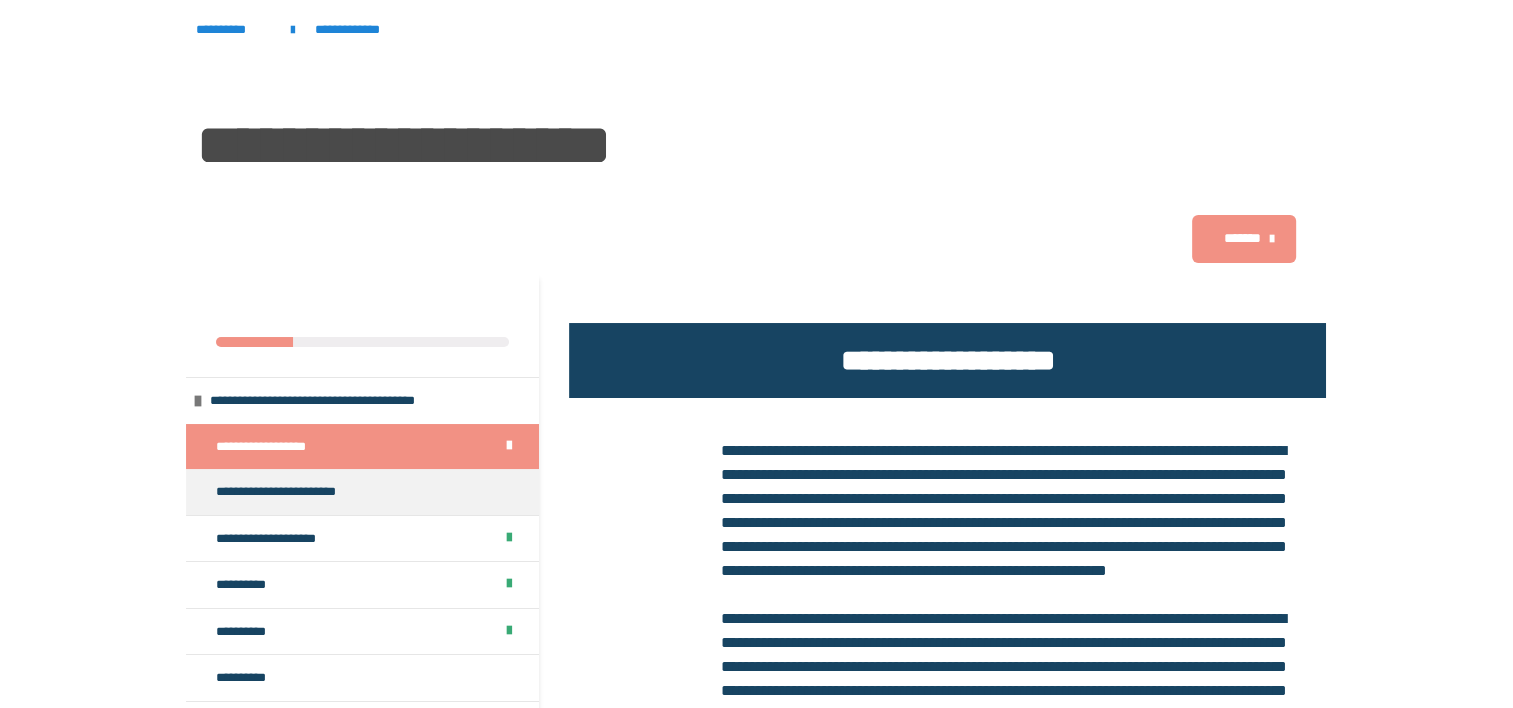 scroll, scrollTop: 436, scrollLeft: 0, axis: vertical 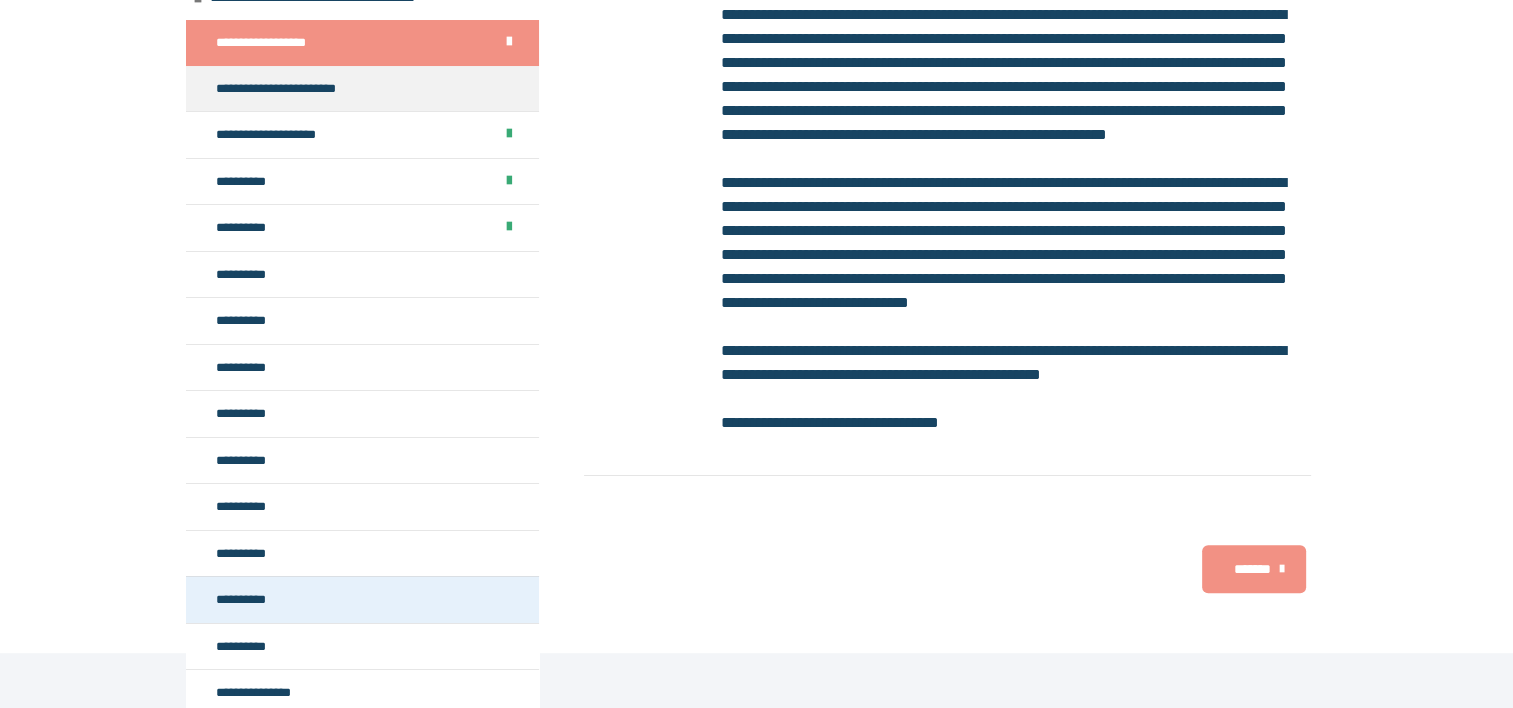 click on "**********" at bounding box center [362, 599] 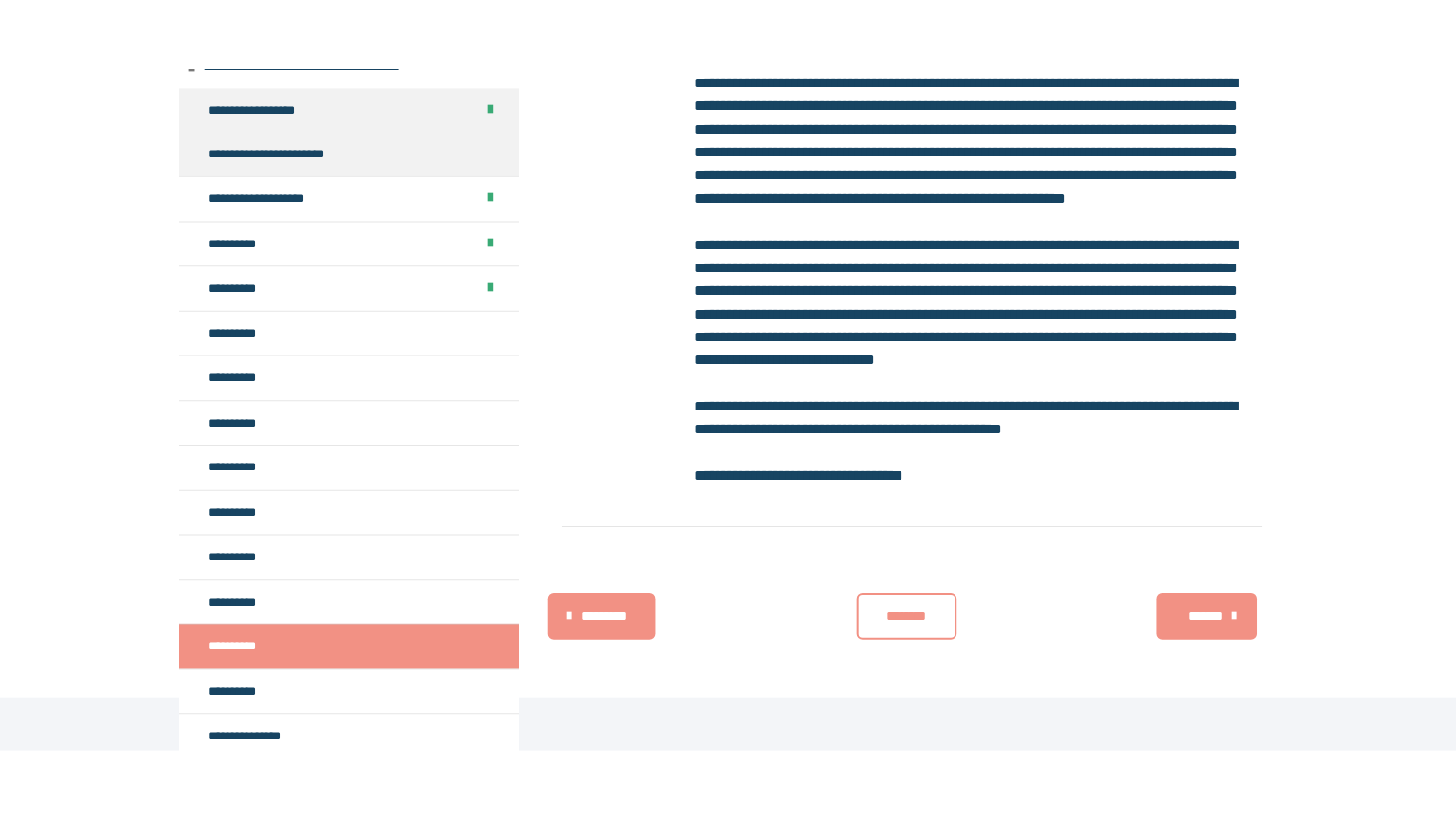 scroll, scrollTop: 268, scrollLeft: 0, axis: vertical 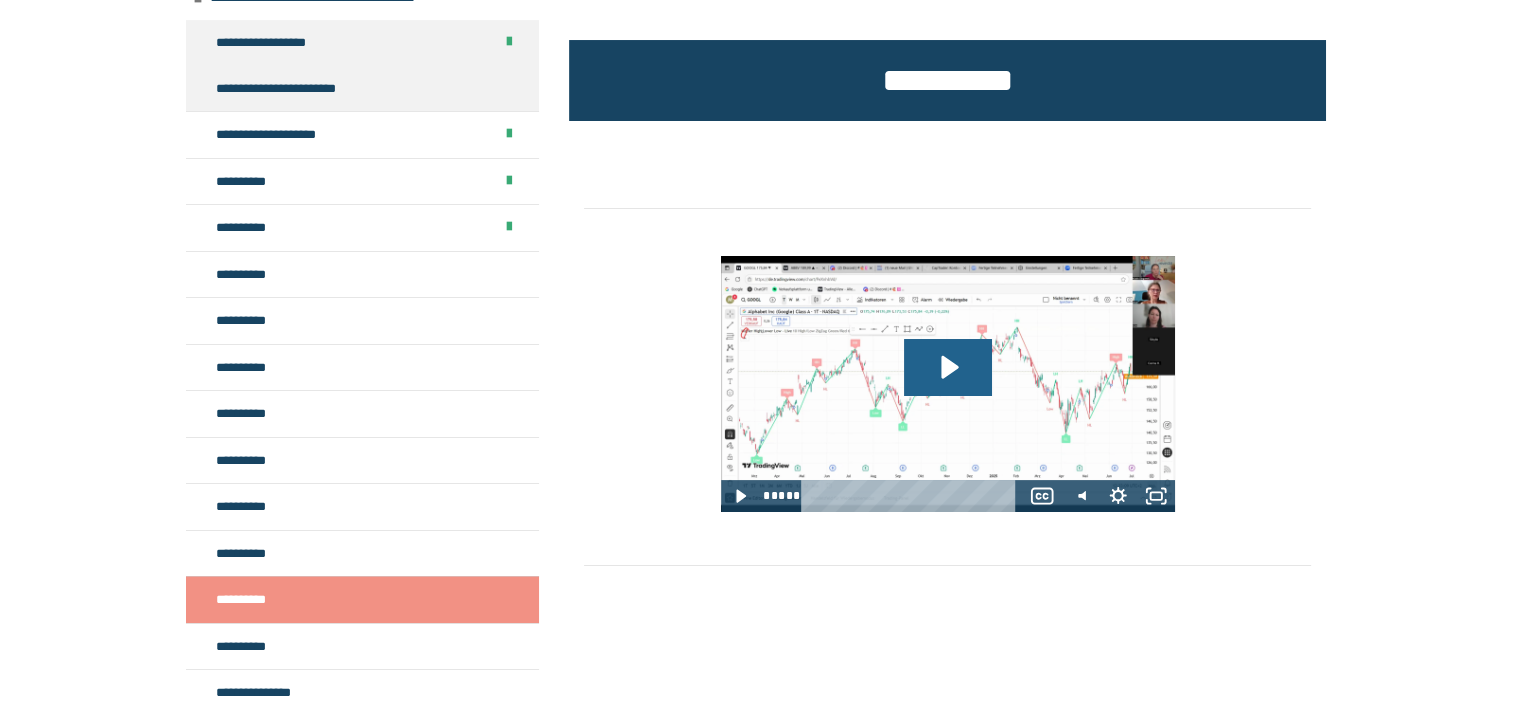 click 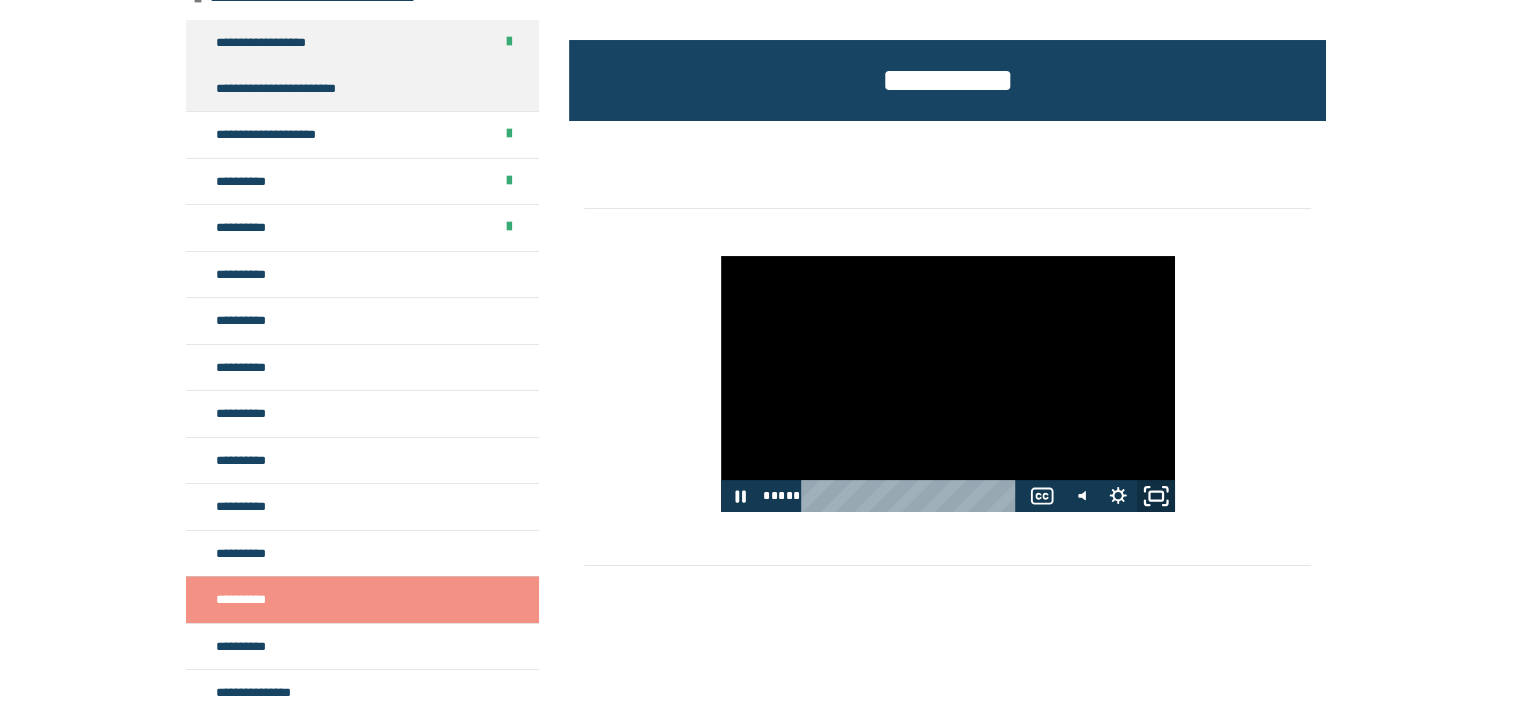 click 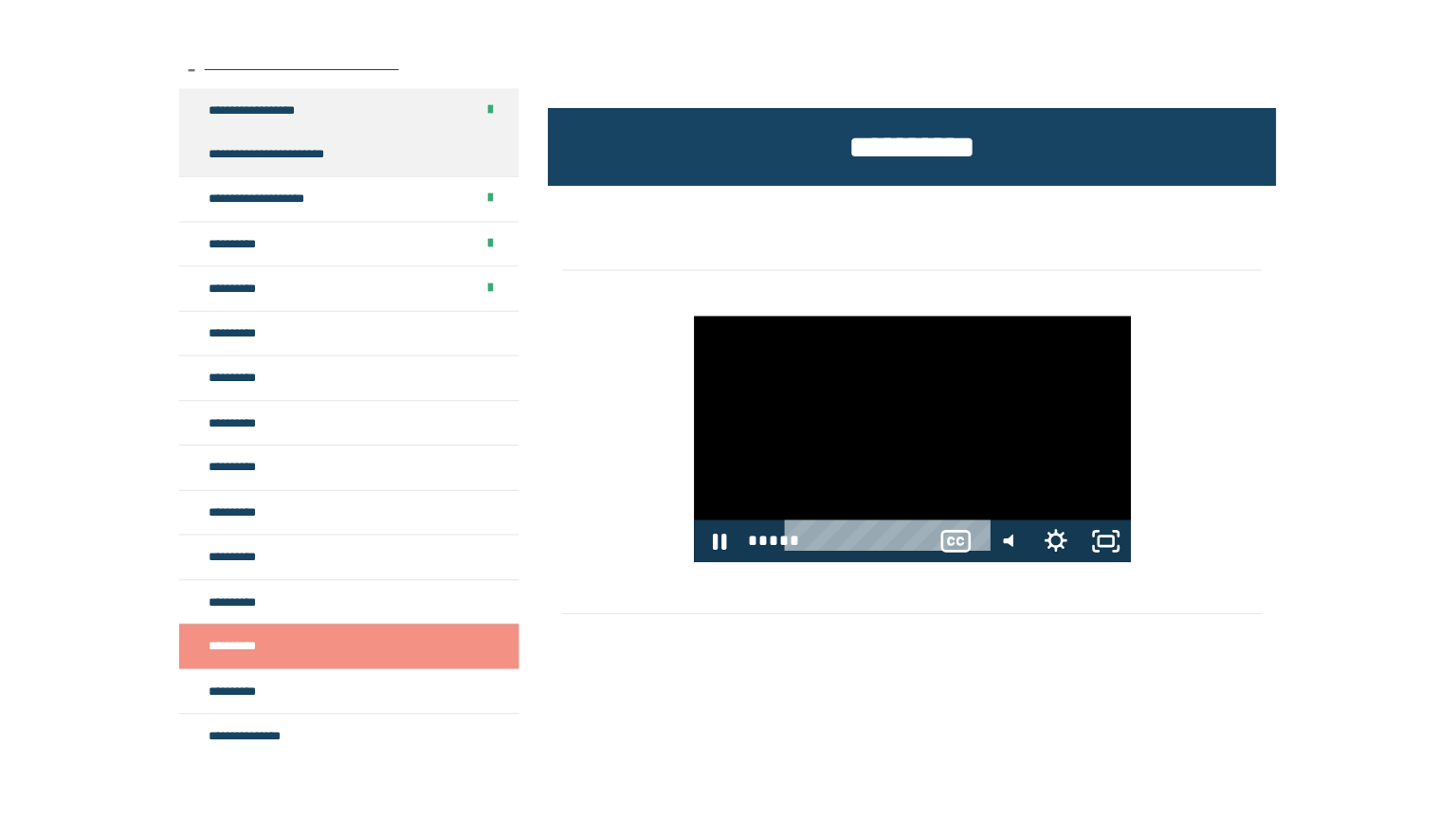scroll, scrollTop: 0, scrollLeft: 0, axis: both 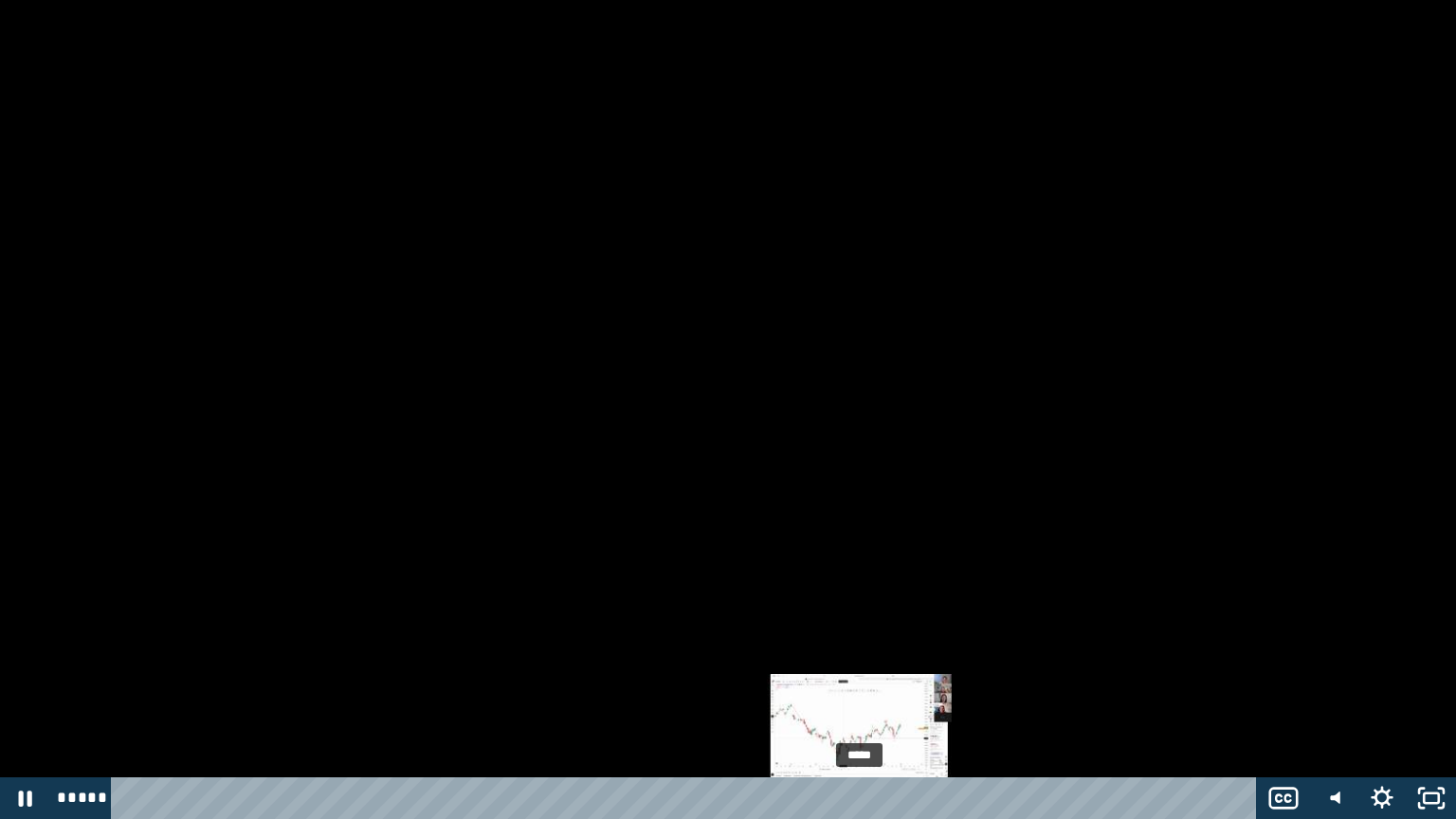 click on "*****" at bounding box center [687, 798] 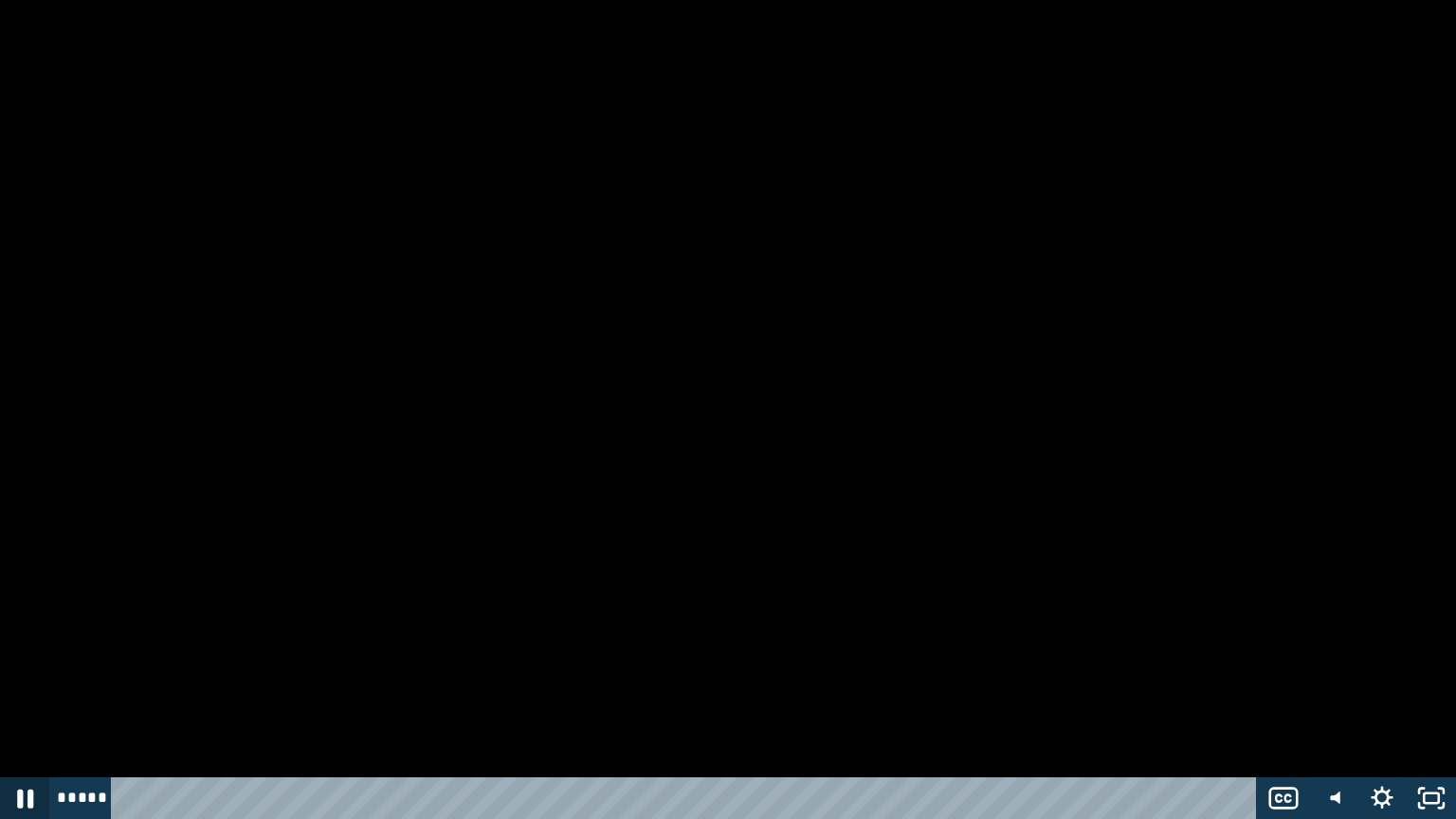 click 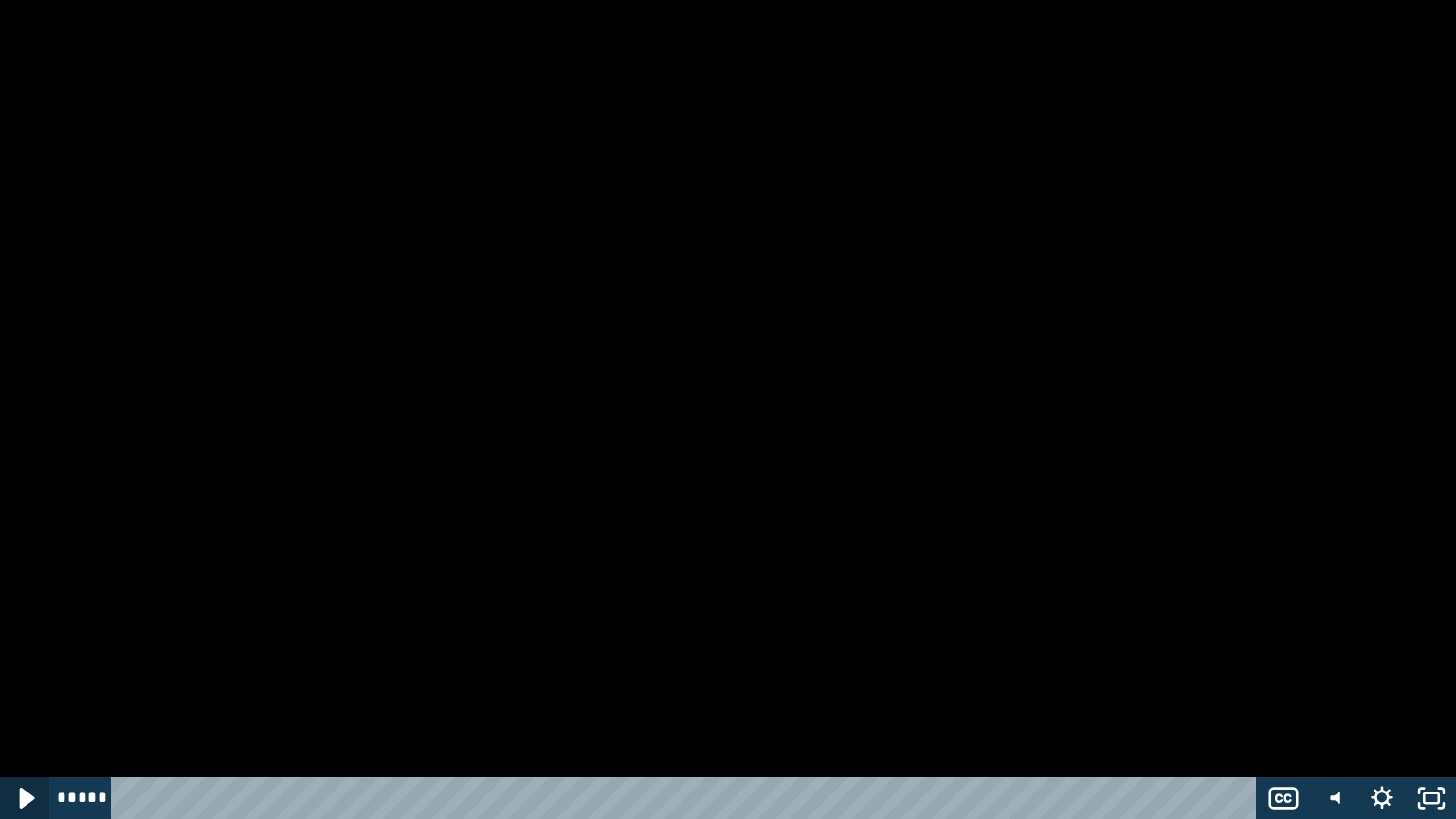 click 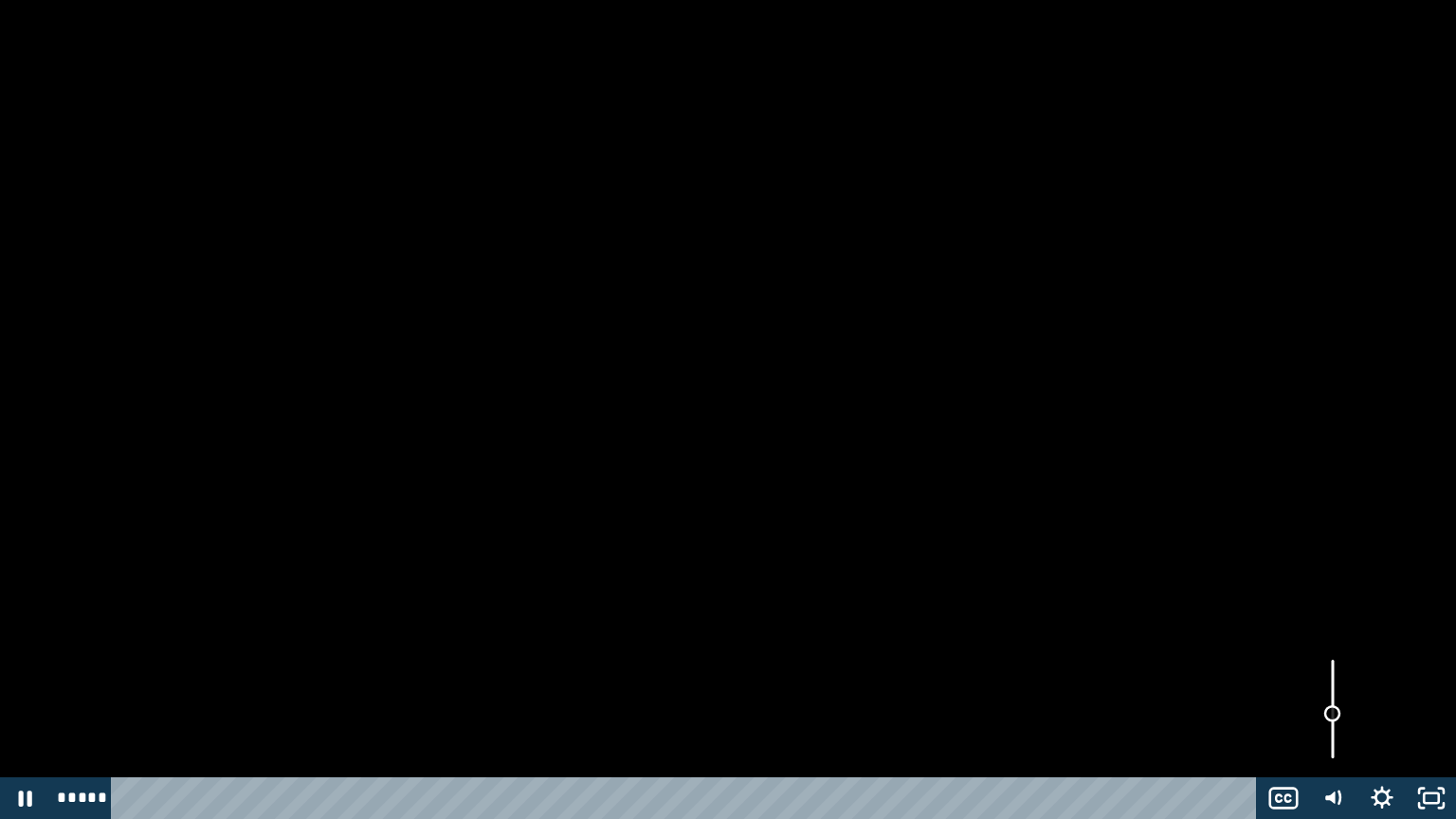 click at bounding box center [1333, 709] 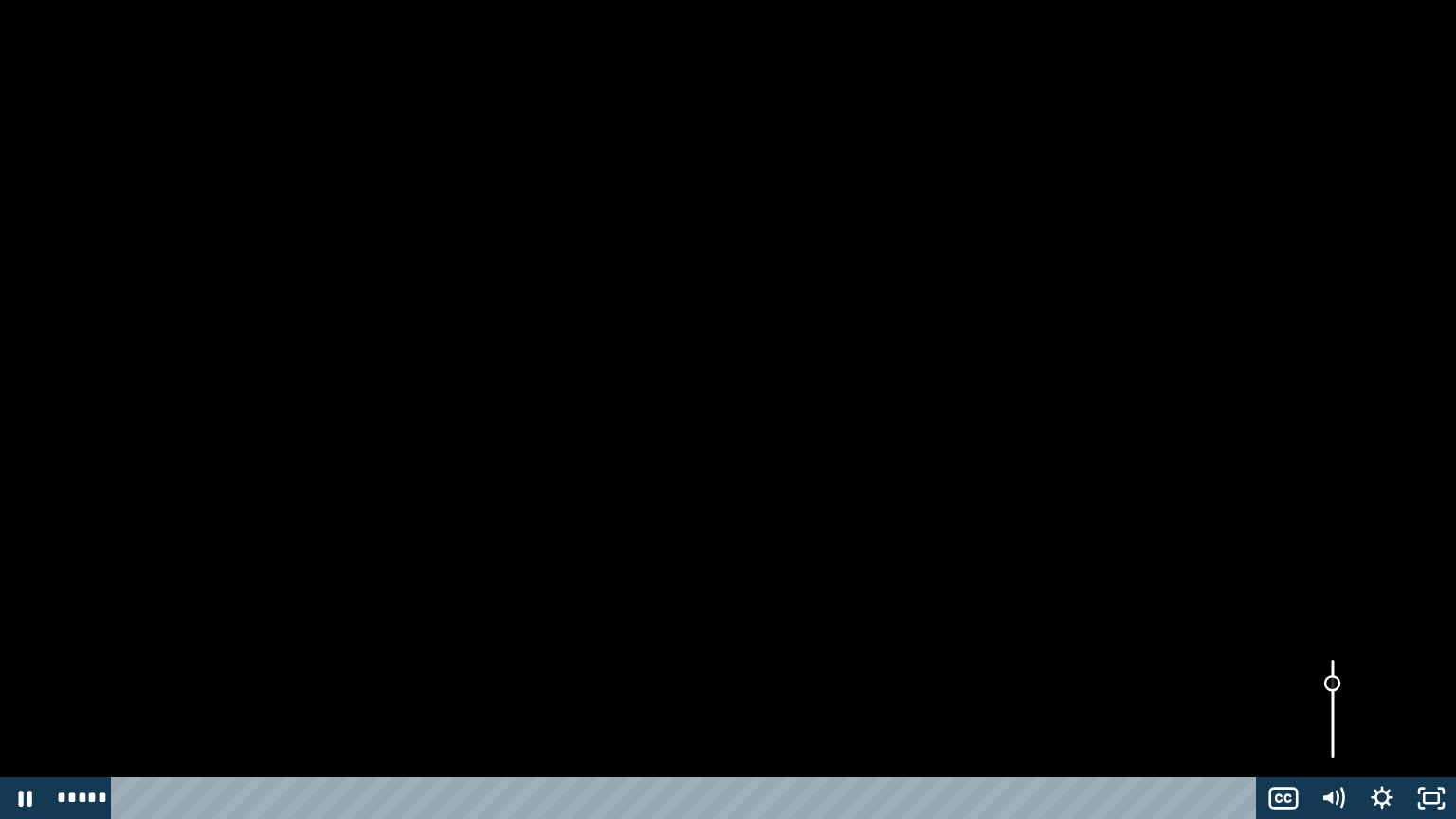 click at bounding box center (1333, 709) 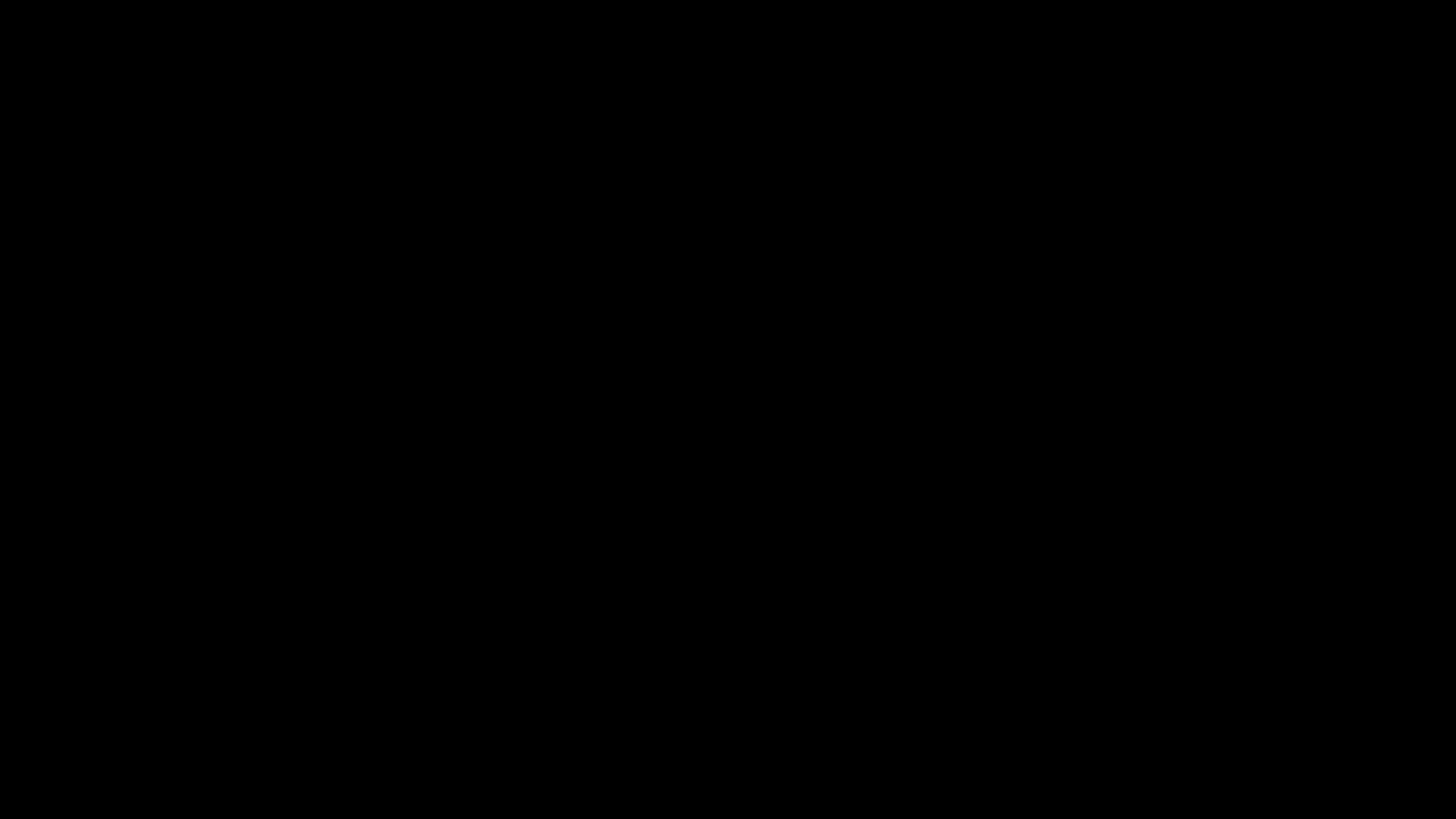 type 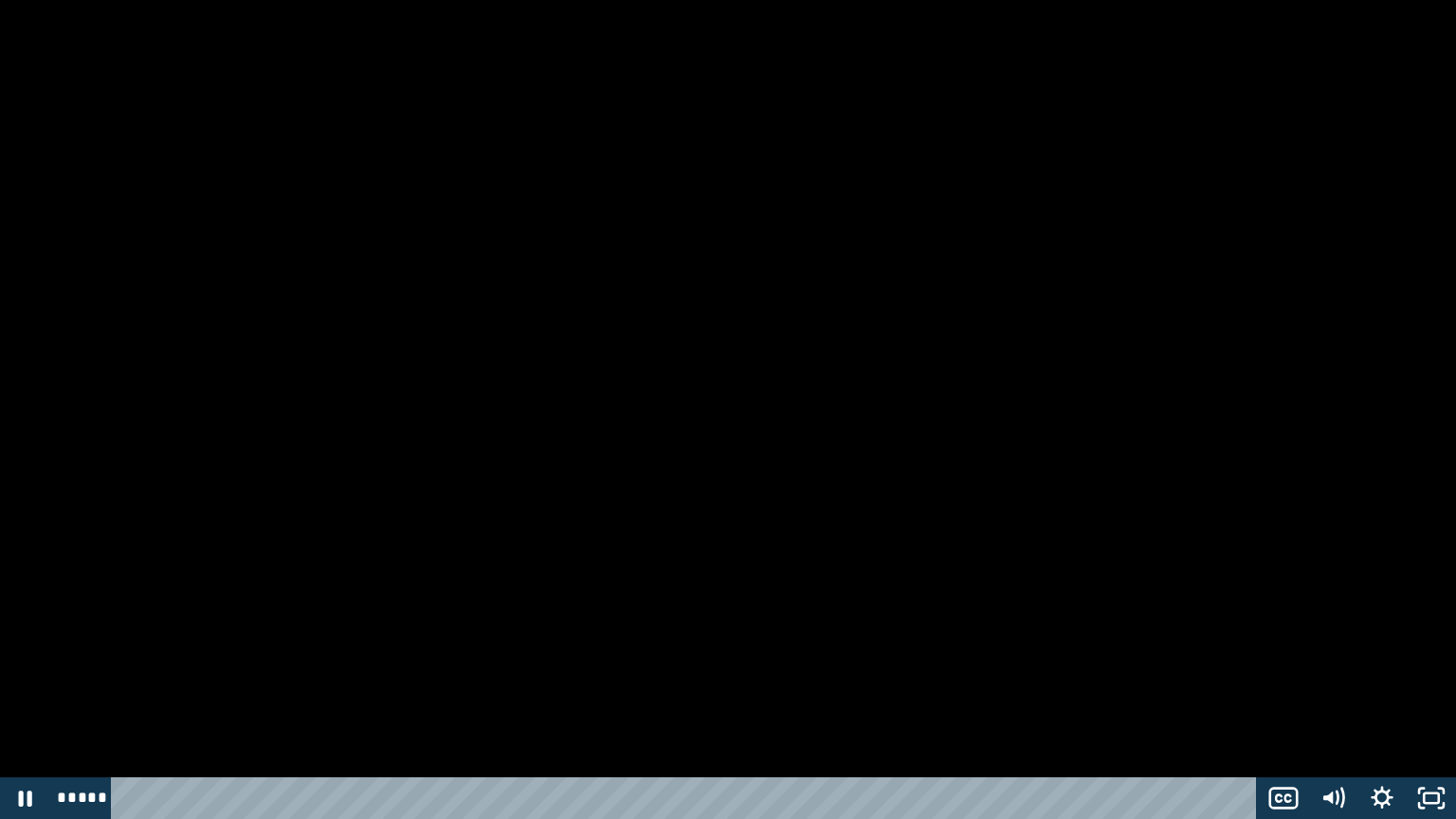 drag, startPoint x: 722, startPoint y: 232, endPoint x: 914, endPoint y: 261, distance: 194.17775 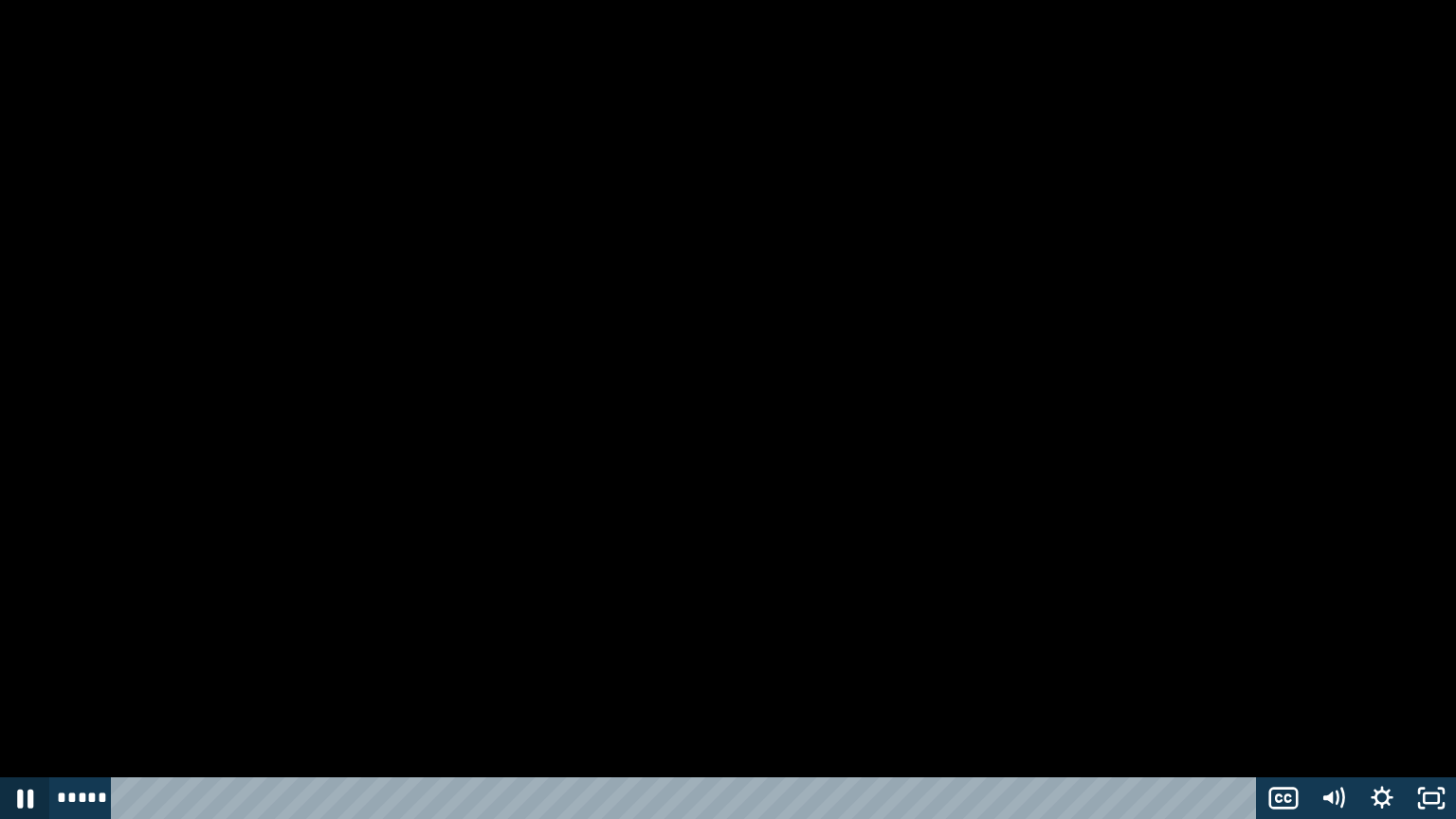 click 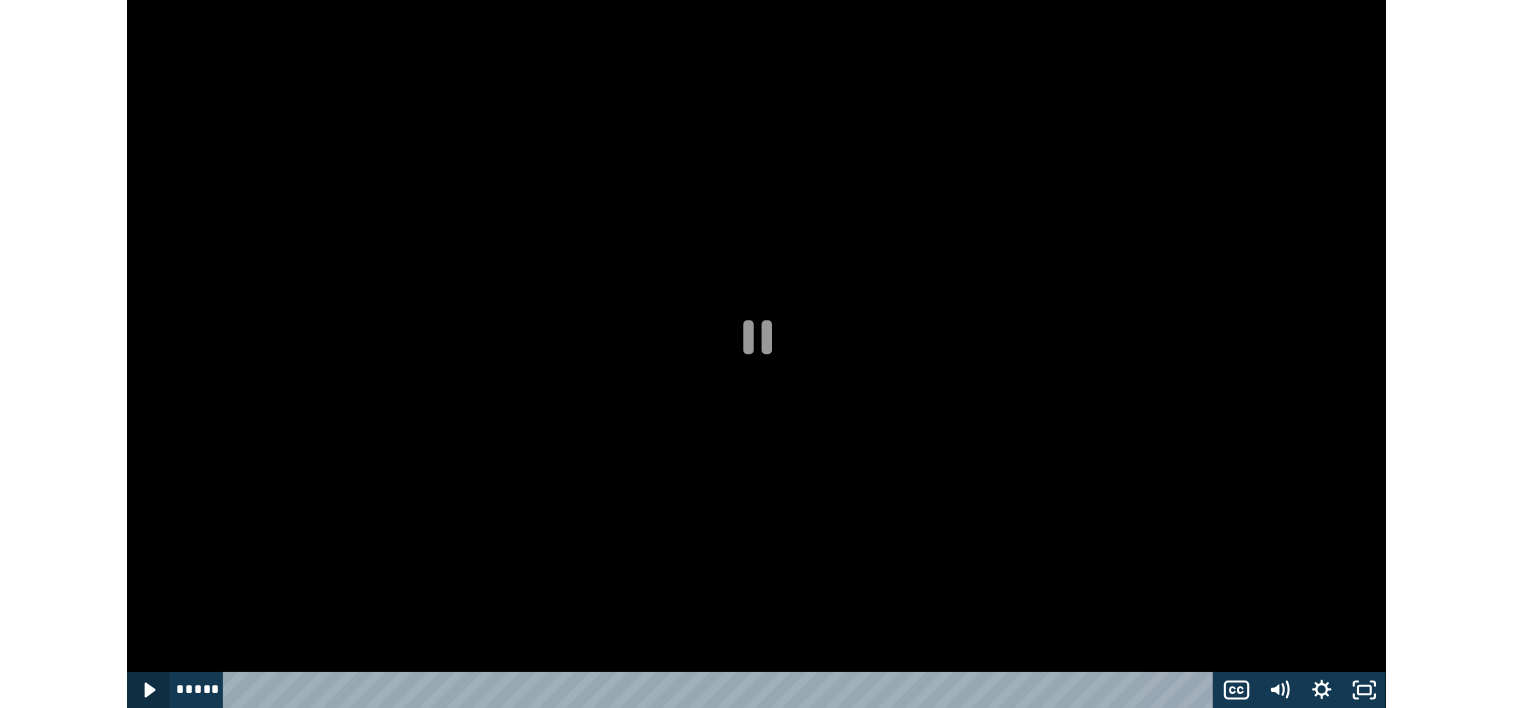 scroll, scrollTop: 0, scrollLeft: 0, axis: both 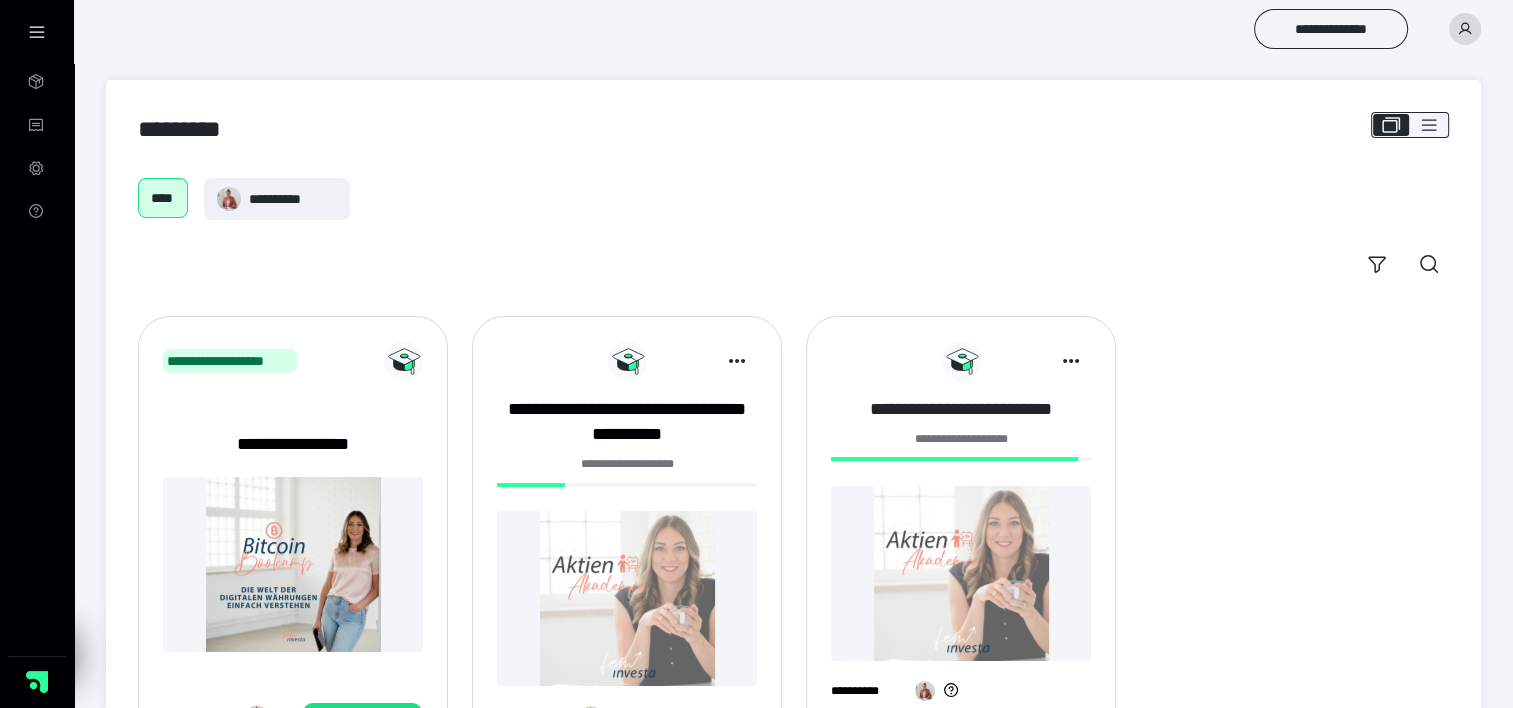 click on "**********" at bounding box center [961, 409] 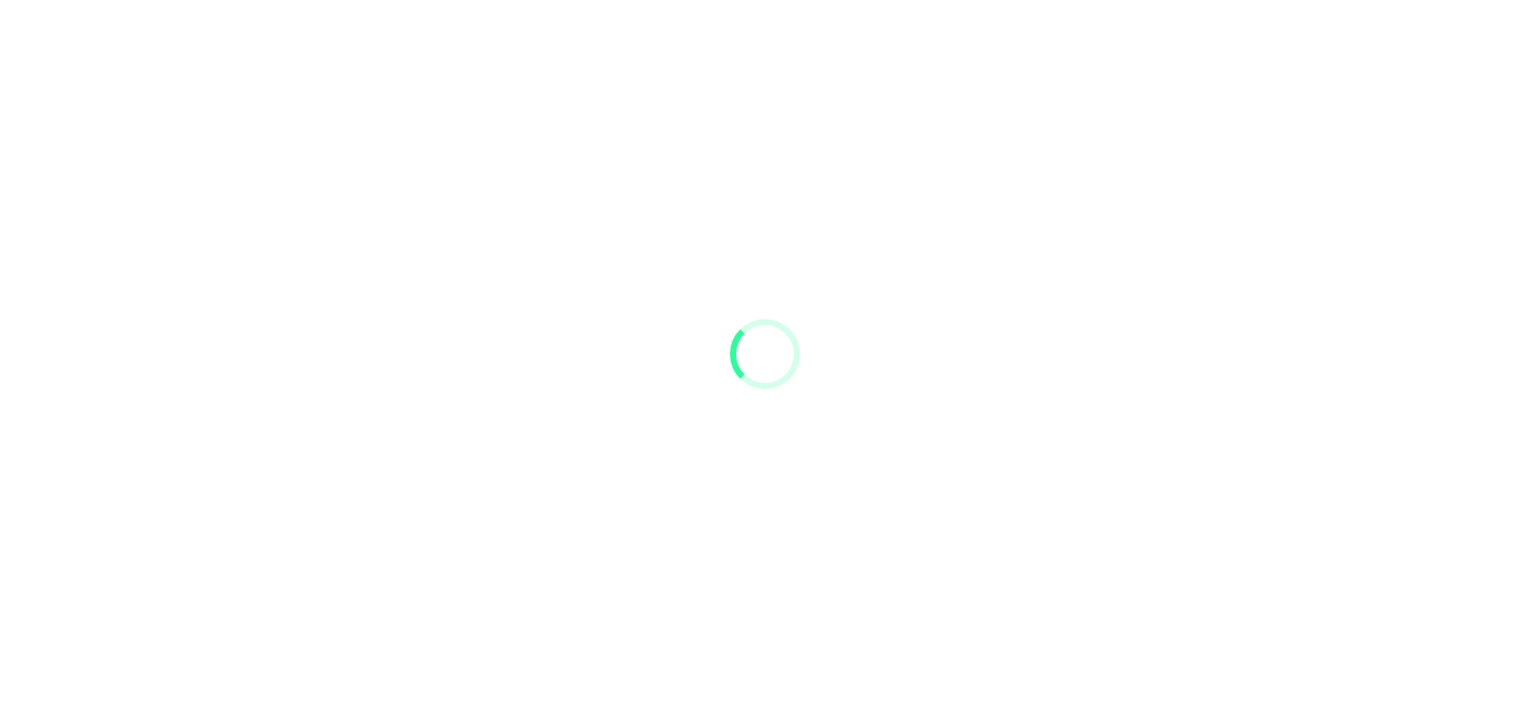 scroll, scrollTop: 0, scrollLeft: 0, axis: both 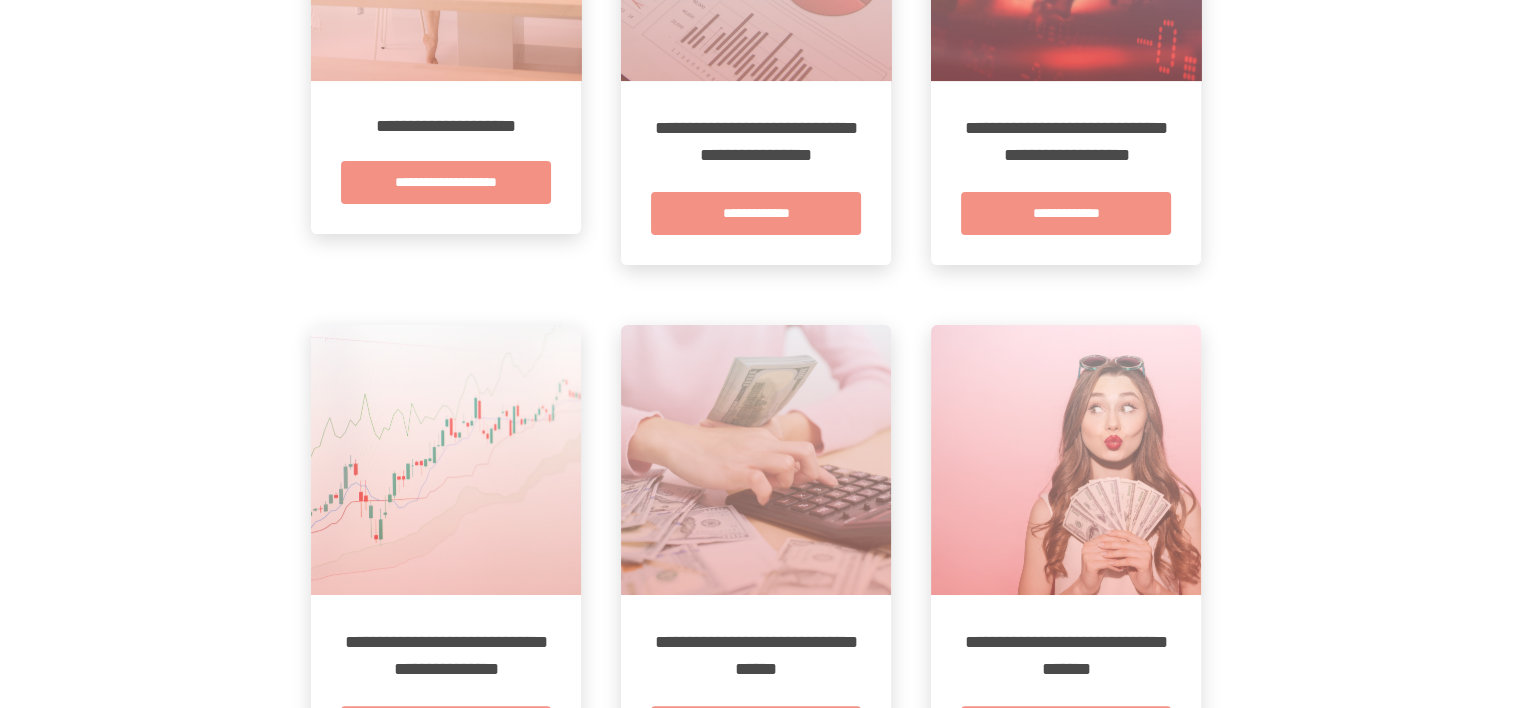 click at bounding box center (756, 460) 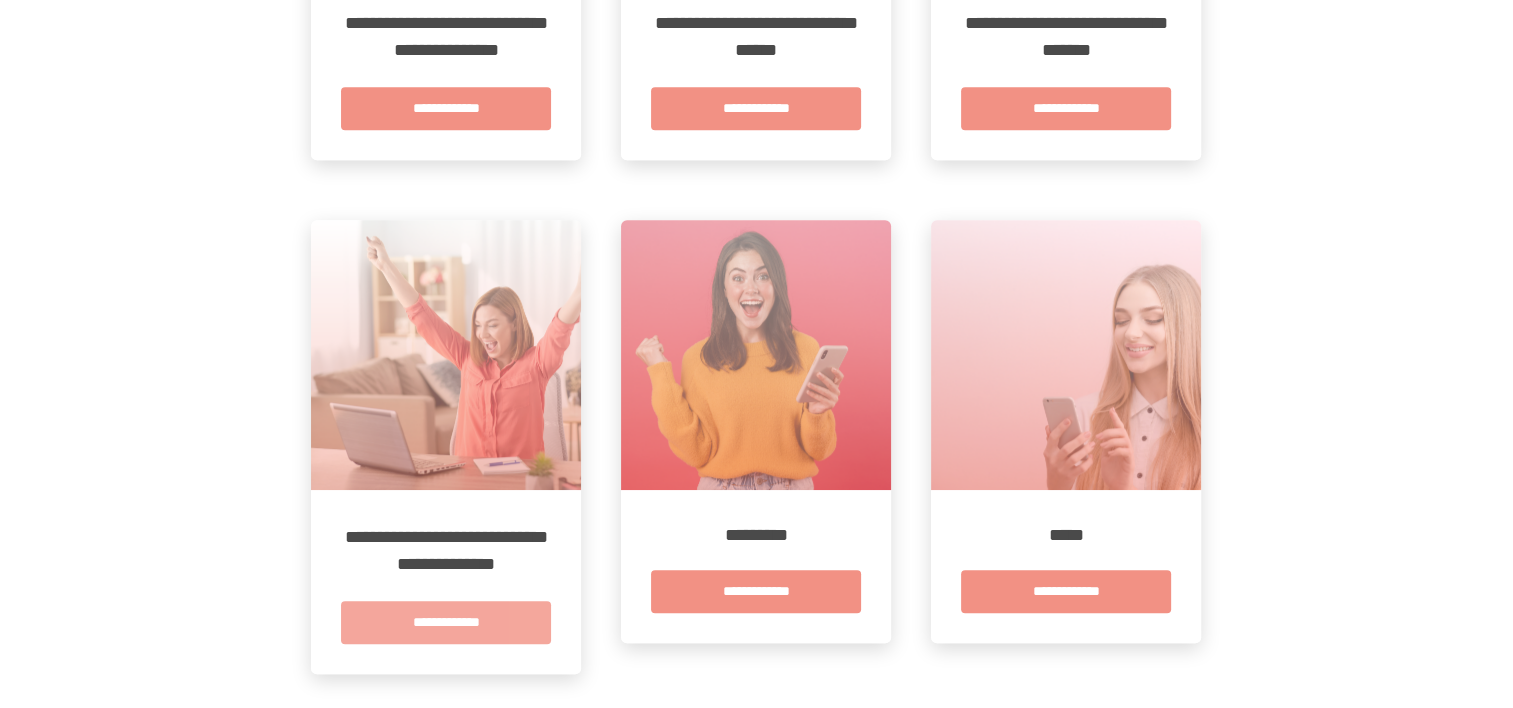 click on "**********" at bounding box center (446, 622) 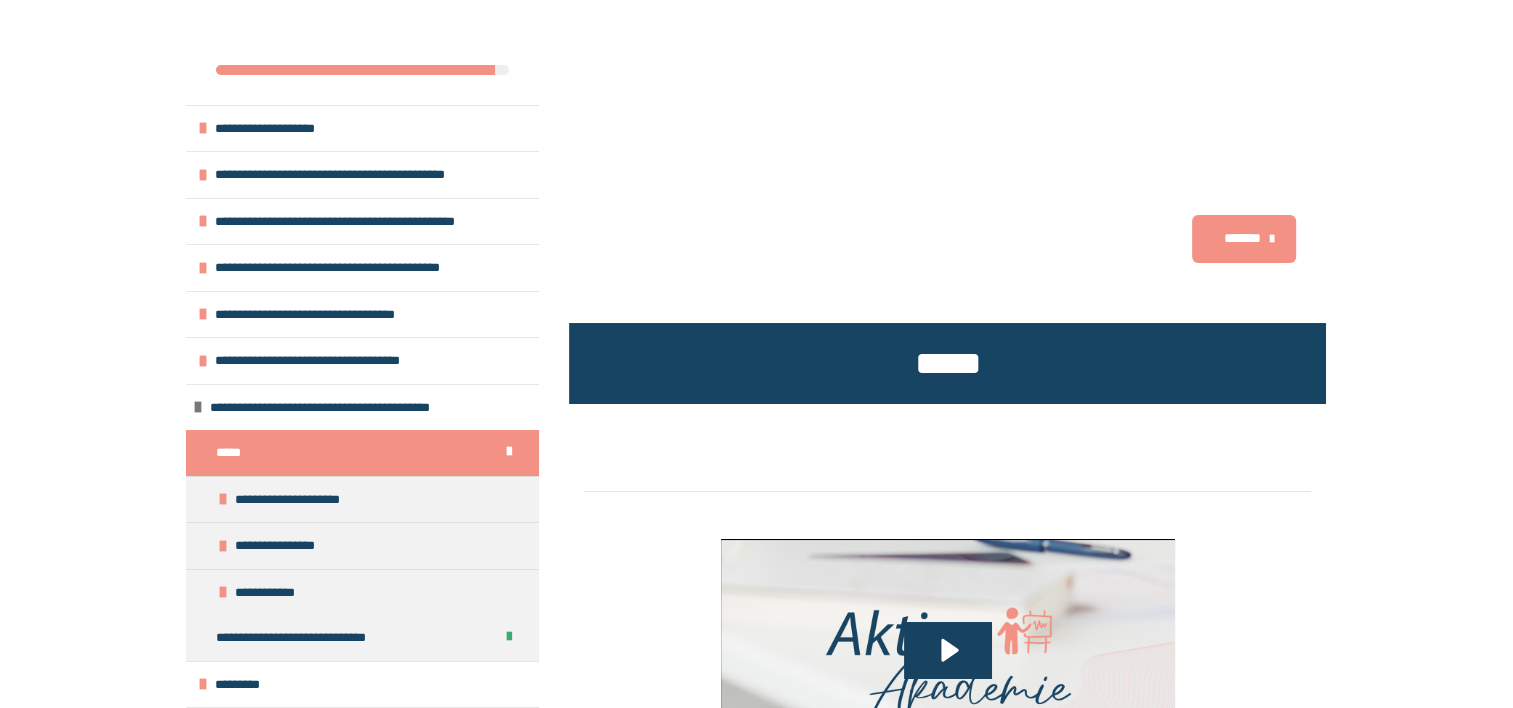 scroll, scrollTop: 540, scrollLeft: 0, axis: vertical 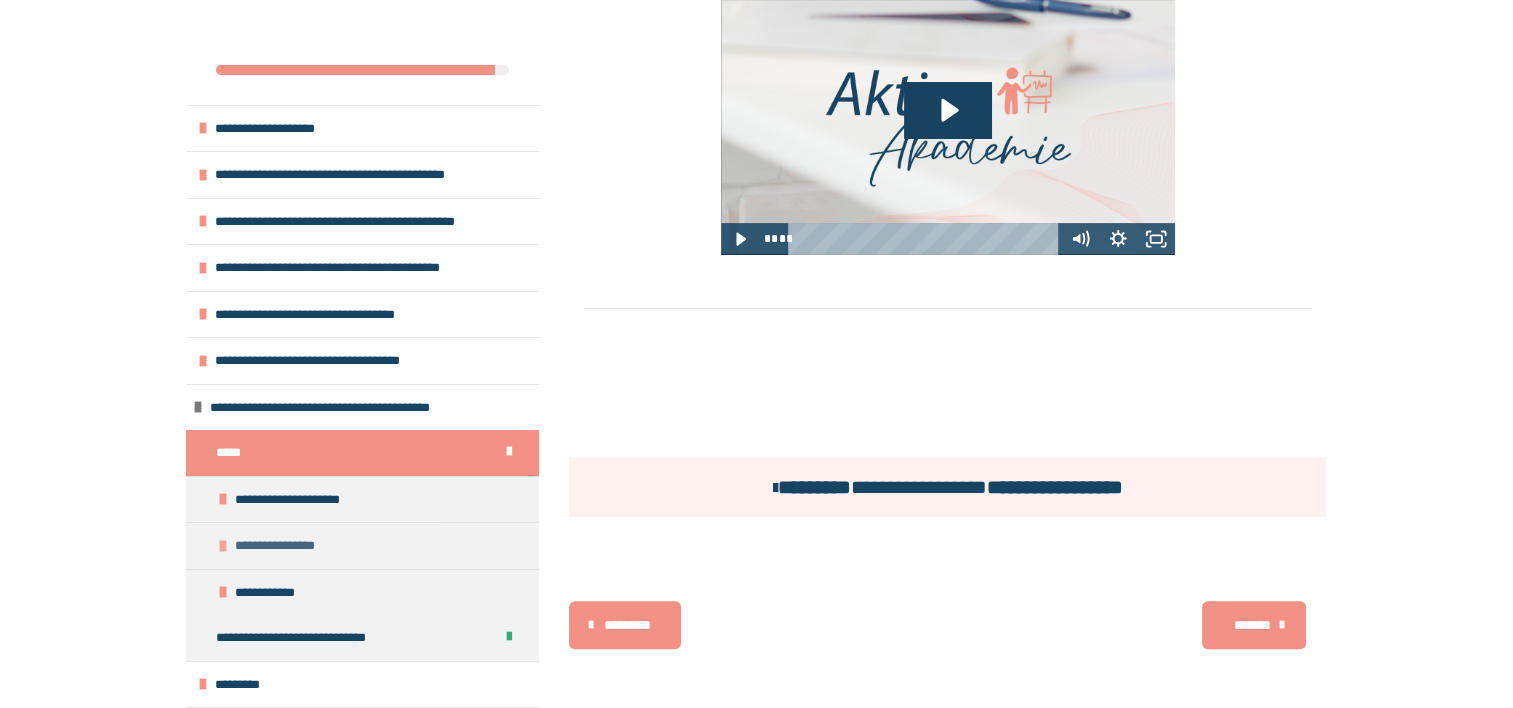 click on "**********" at bounding box center (362, 545) 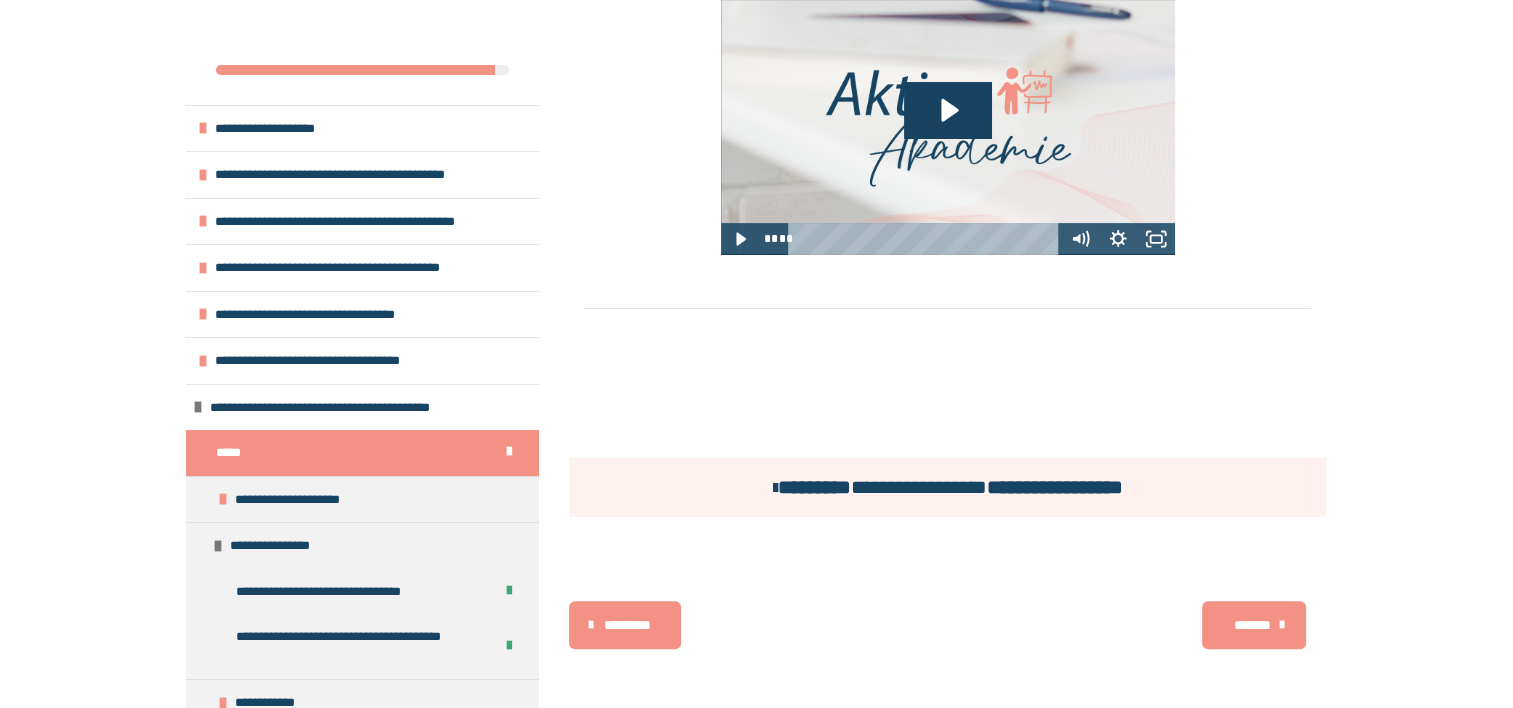 scroll, scrollTop: 148, scrollLeft: 0, axis: vertical 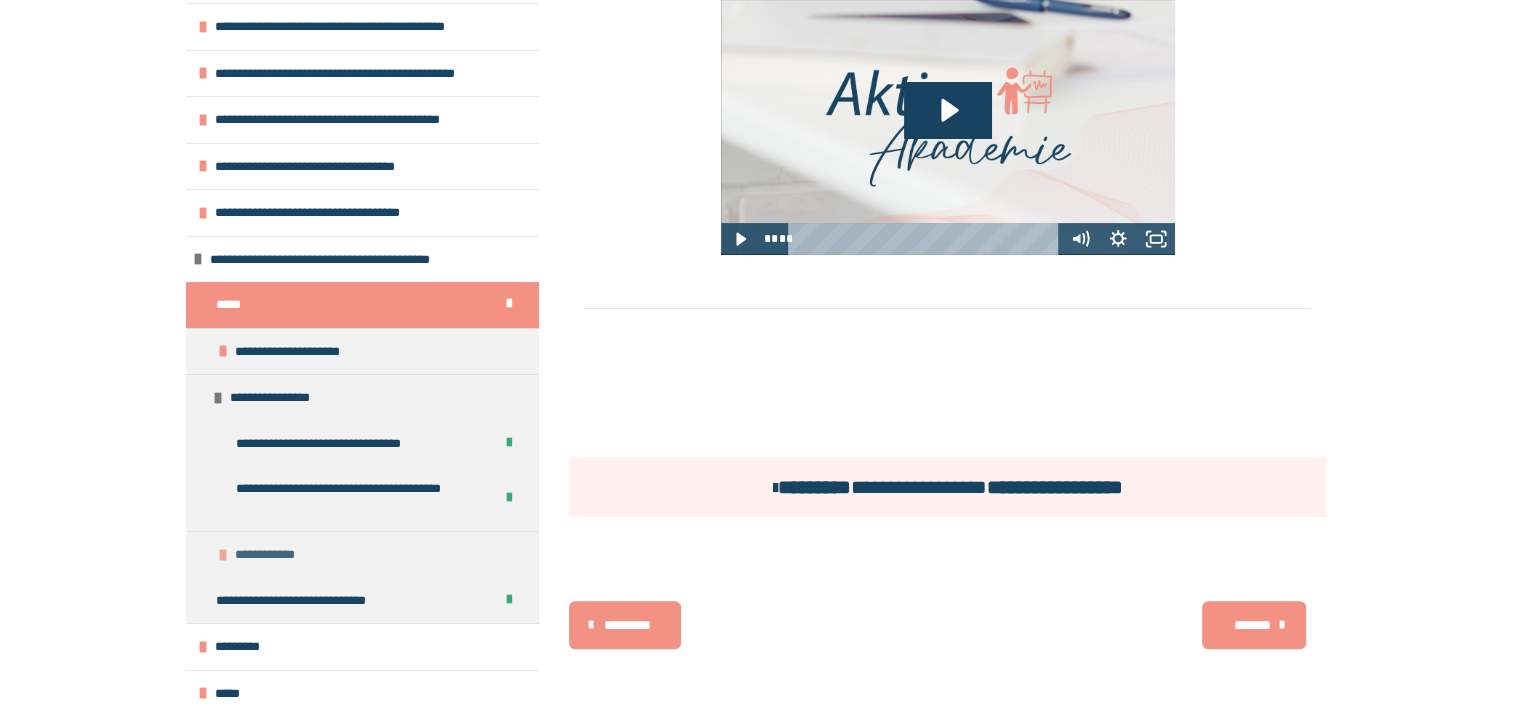 click on "**********" at bounding box center (362, 554) 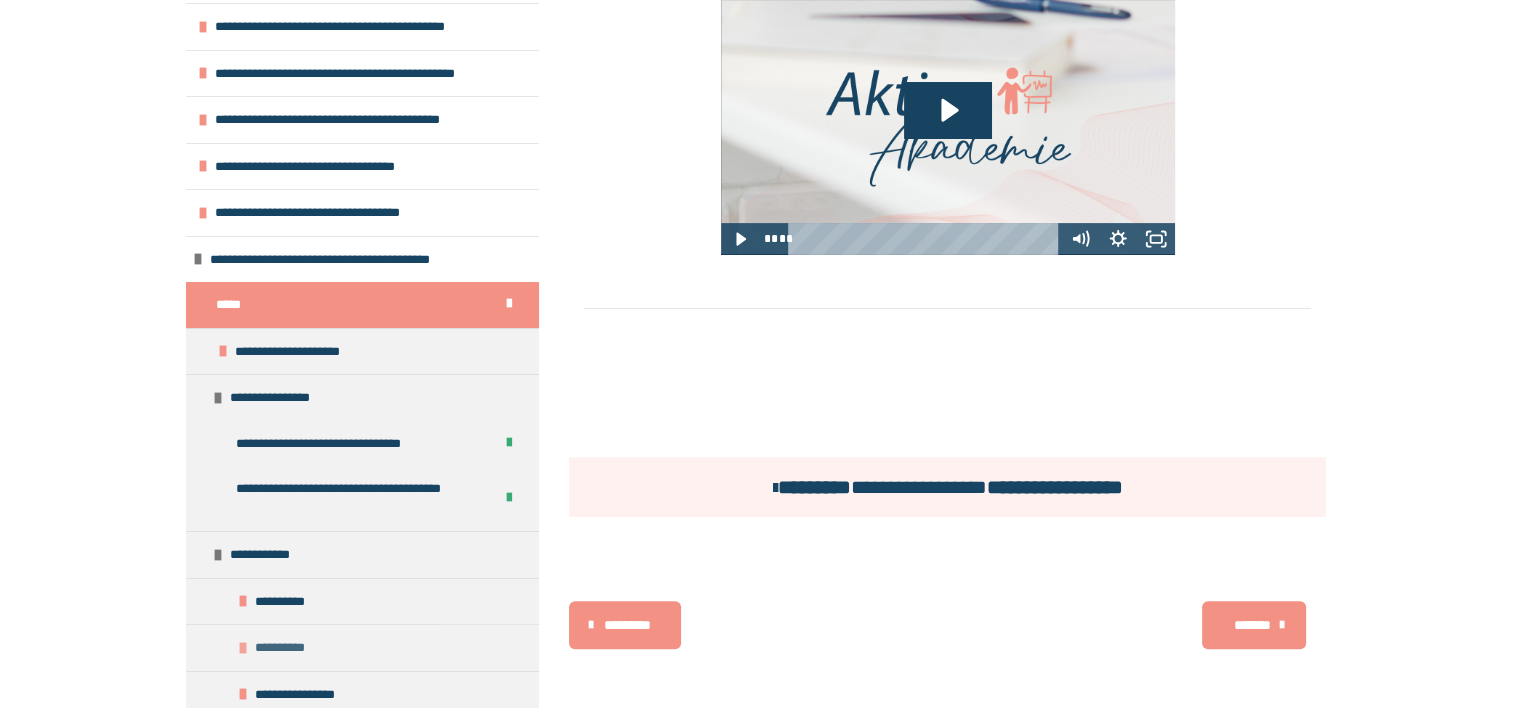 click on "**********" at bounding box center (362, 647) 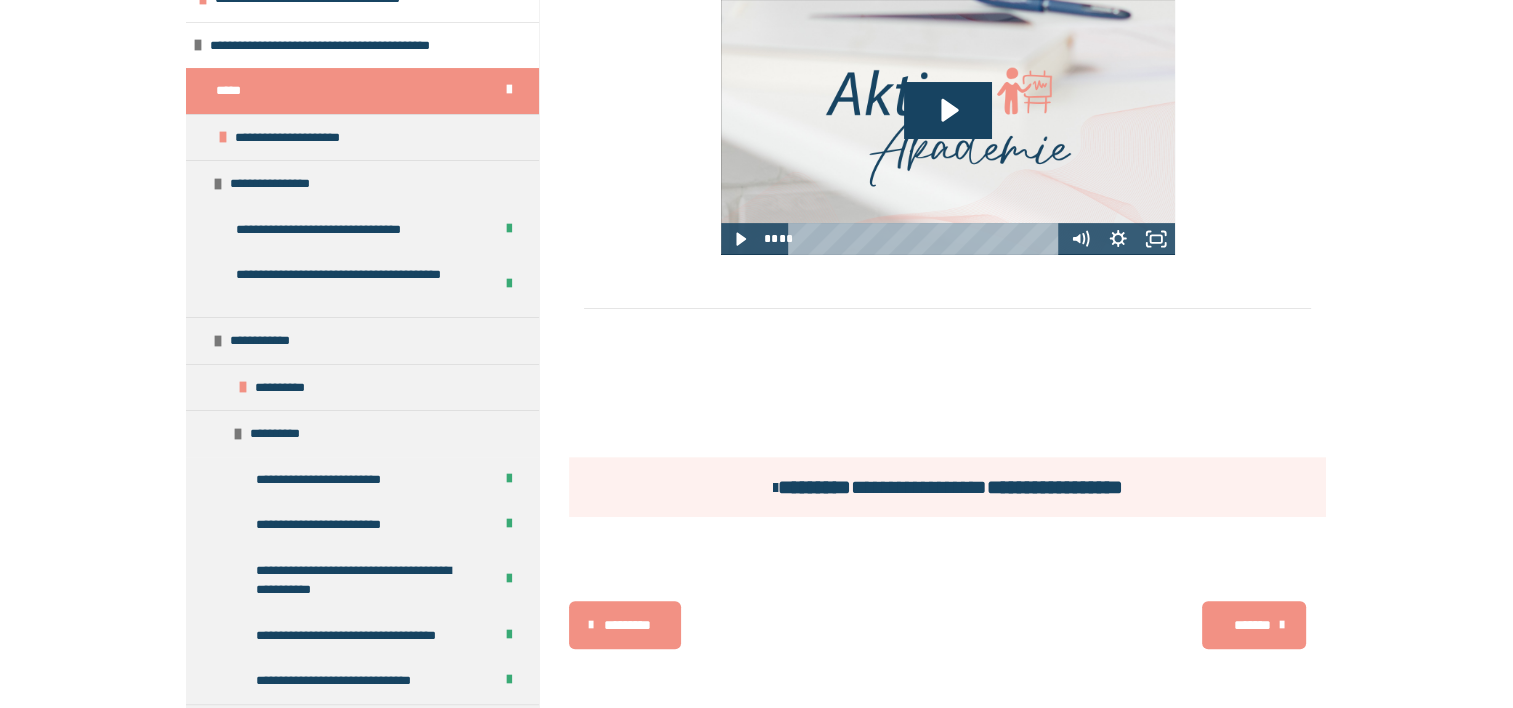 scroll, scrollTop: 482, scrollLeft: 0, axis: vertical 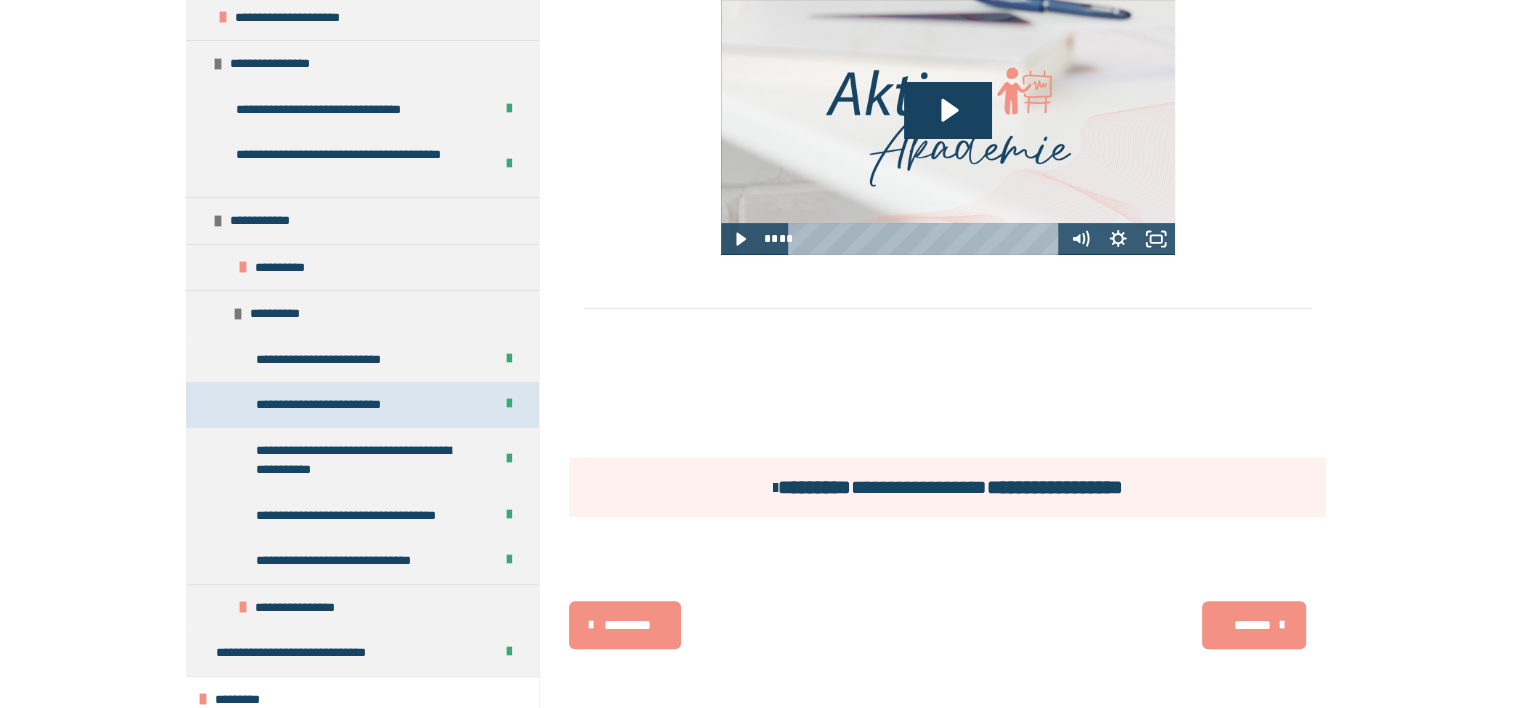 click on "**********" at bounding box center (325, 405) 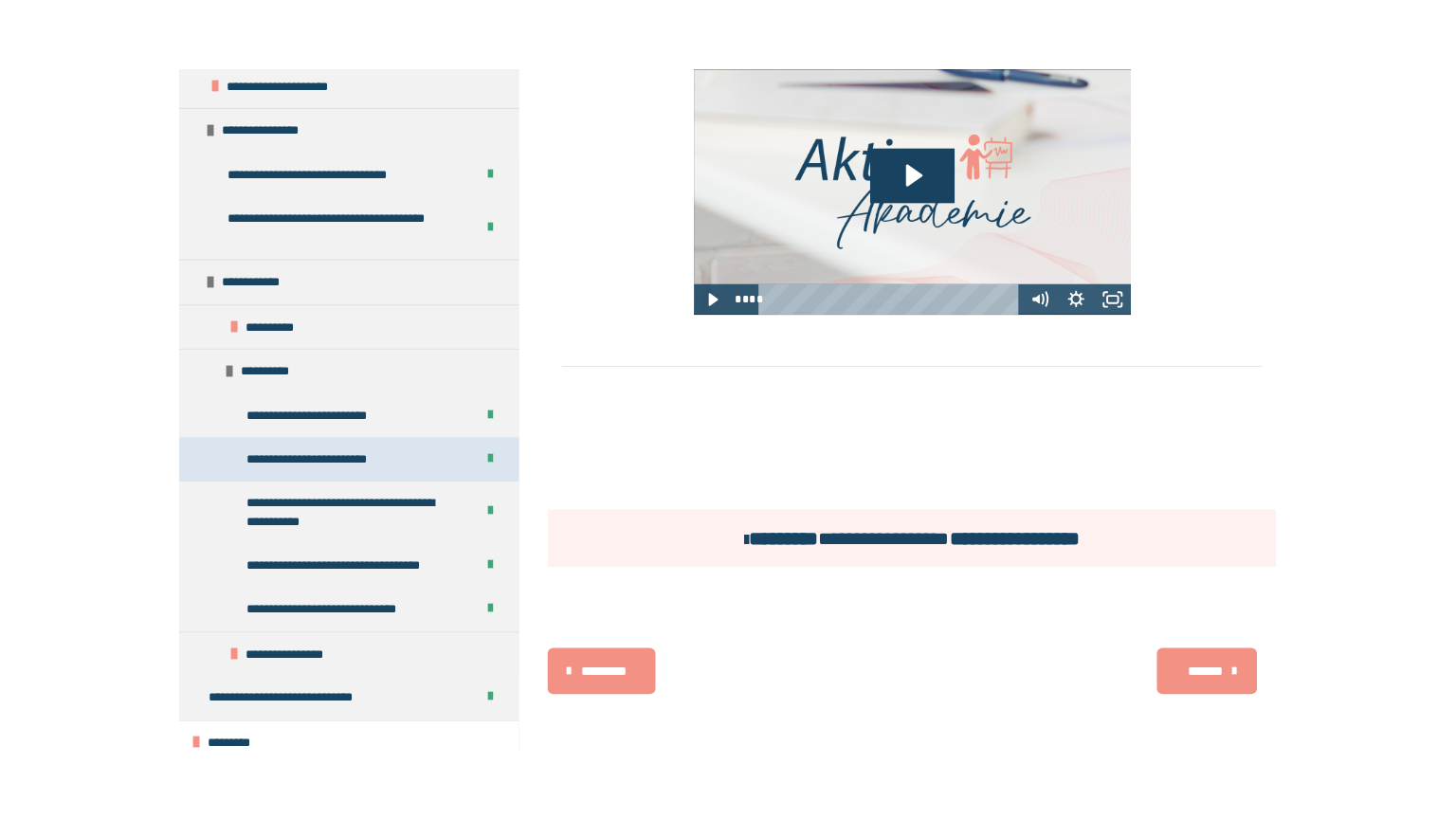 scroll, scrollTop: 268, scrollLeft: 0, axis: vertical 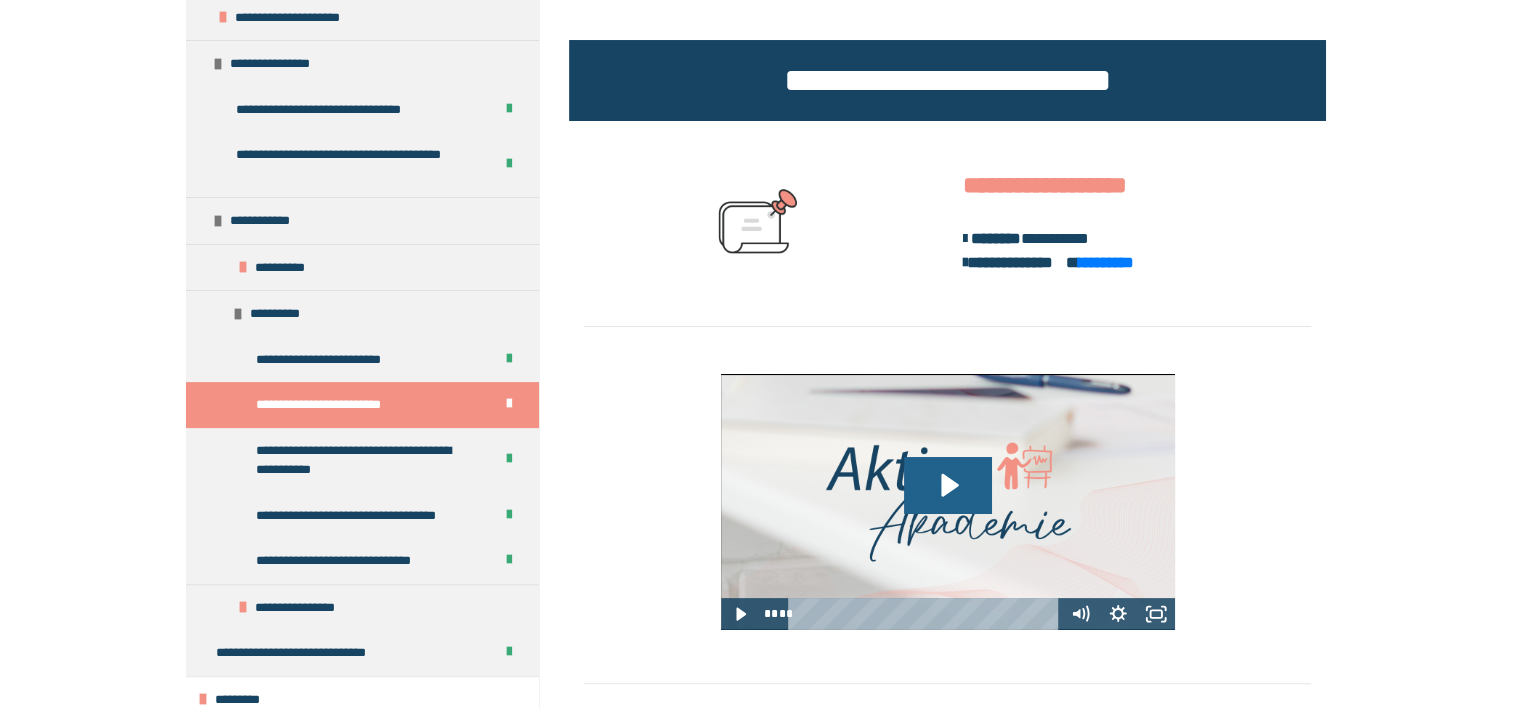 click 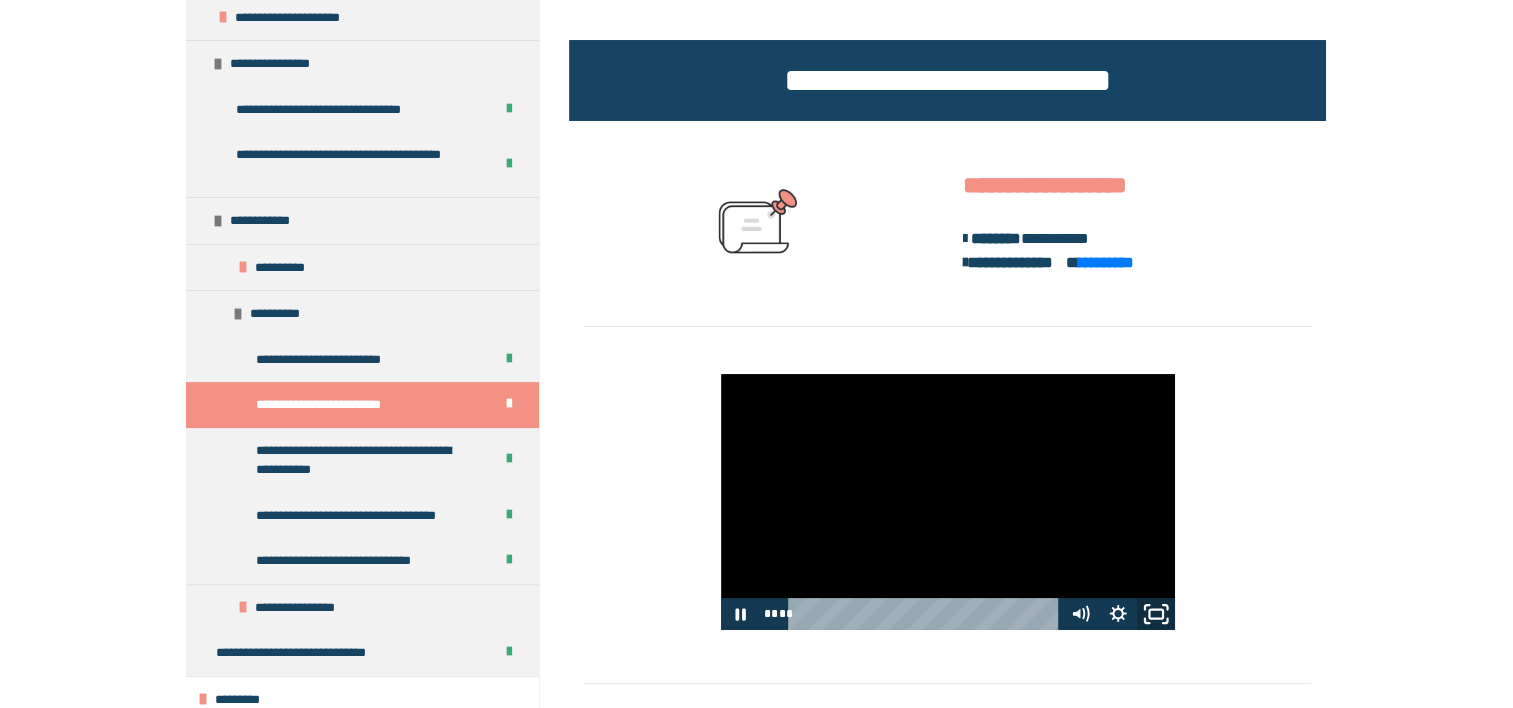 click 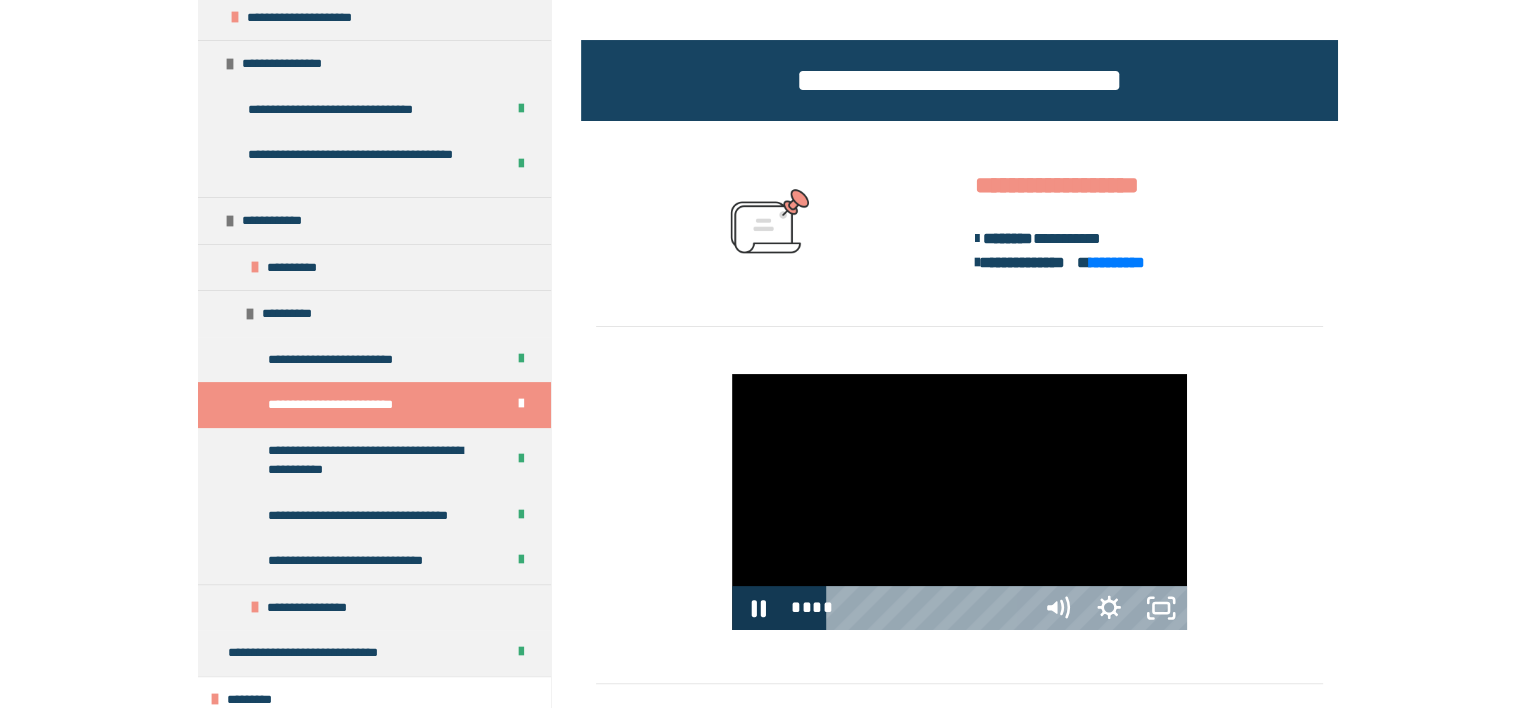 scroll, scrollTop: 378, scrollLeft: 0, axis: vertical 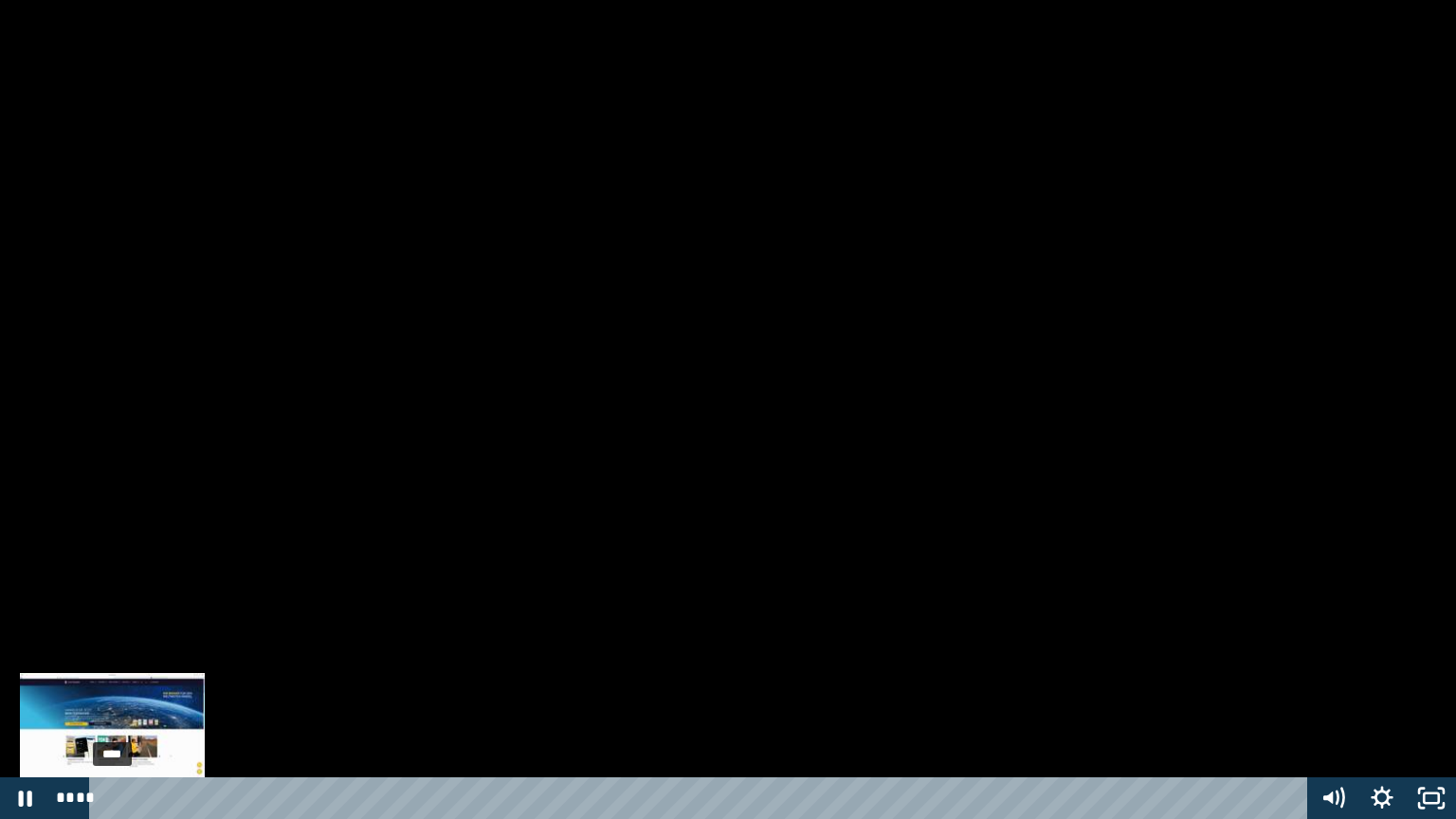 click on "****" at bounding box center [701, 798] 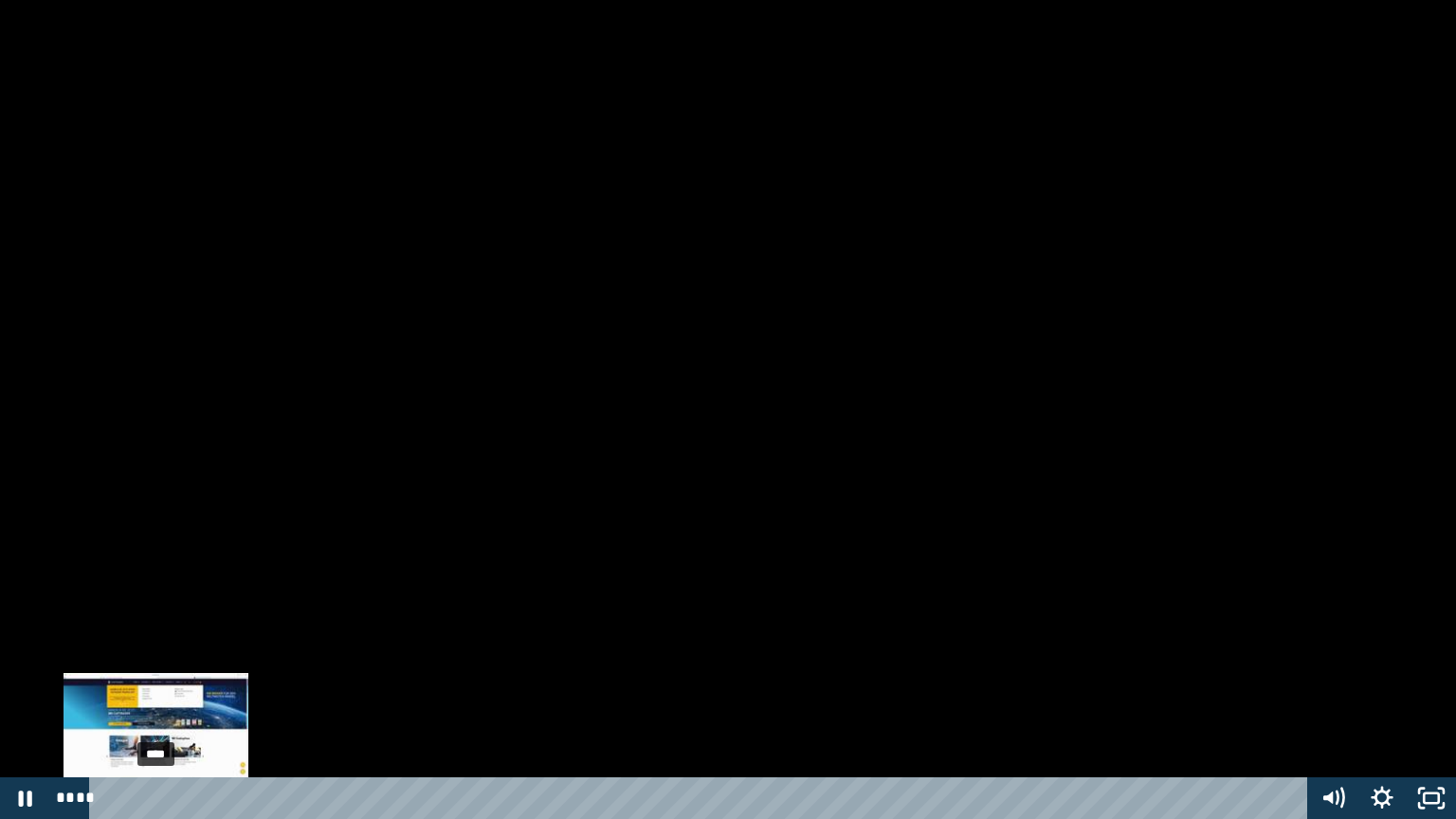 click on "****" at bounding box center (701, 798) 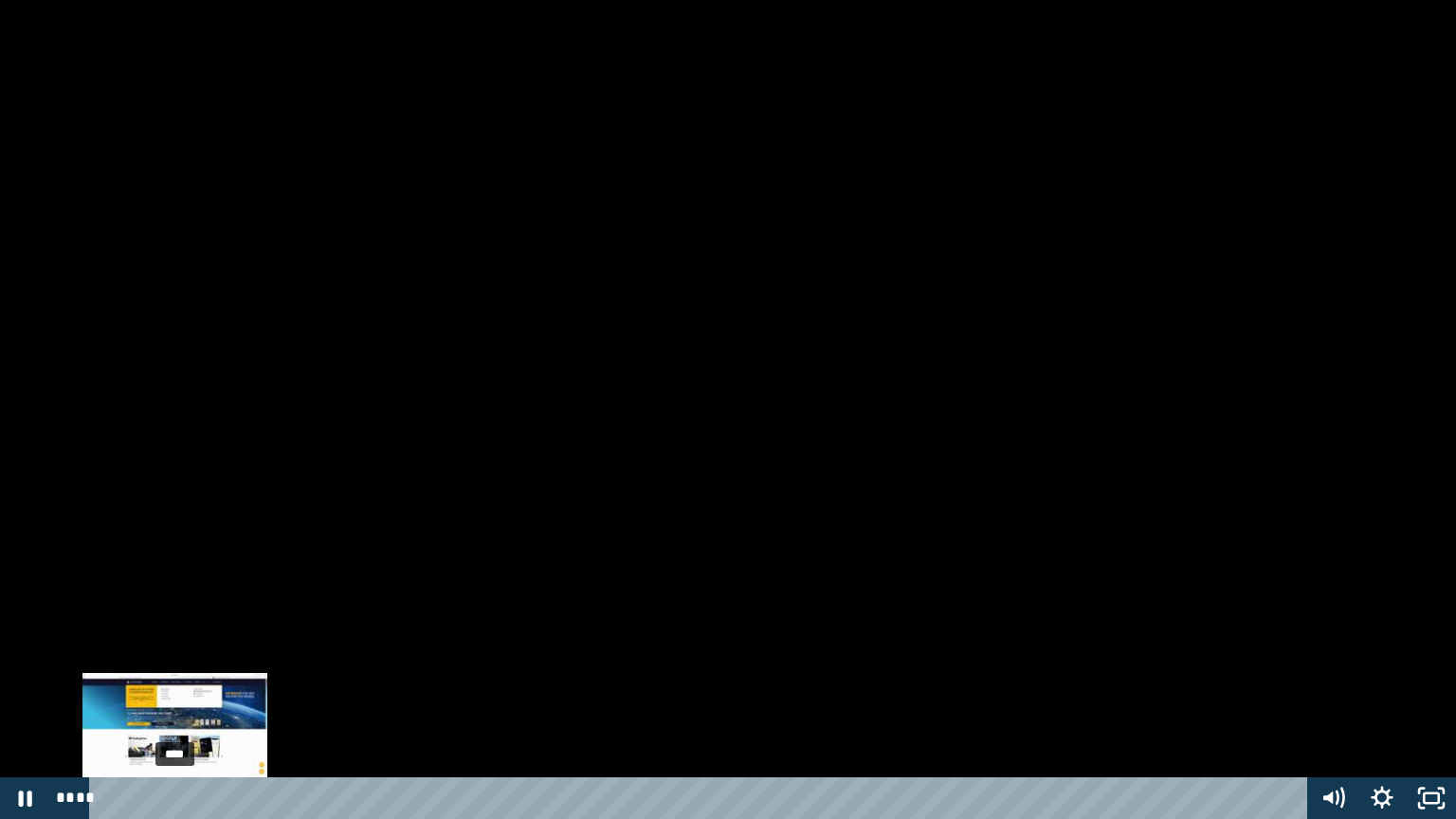 click on "****" at bounding box center (701, 798) 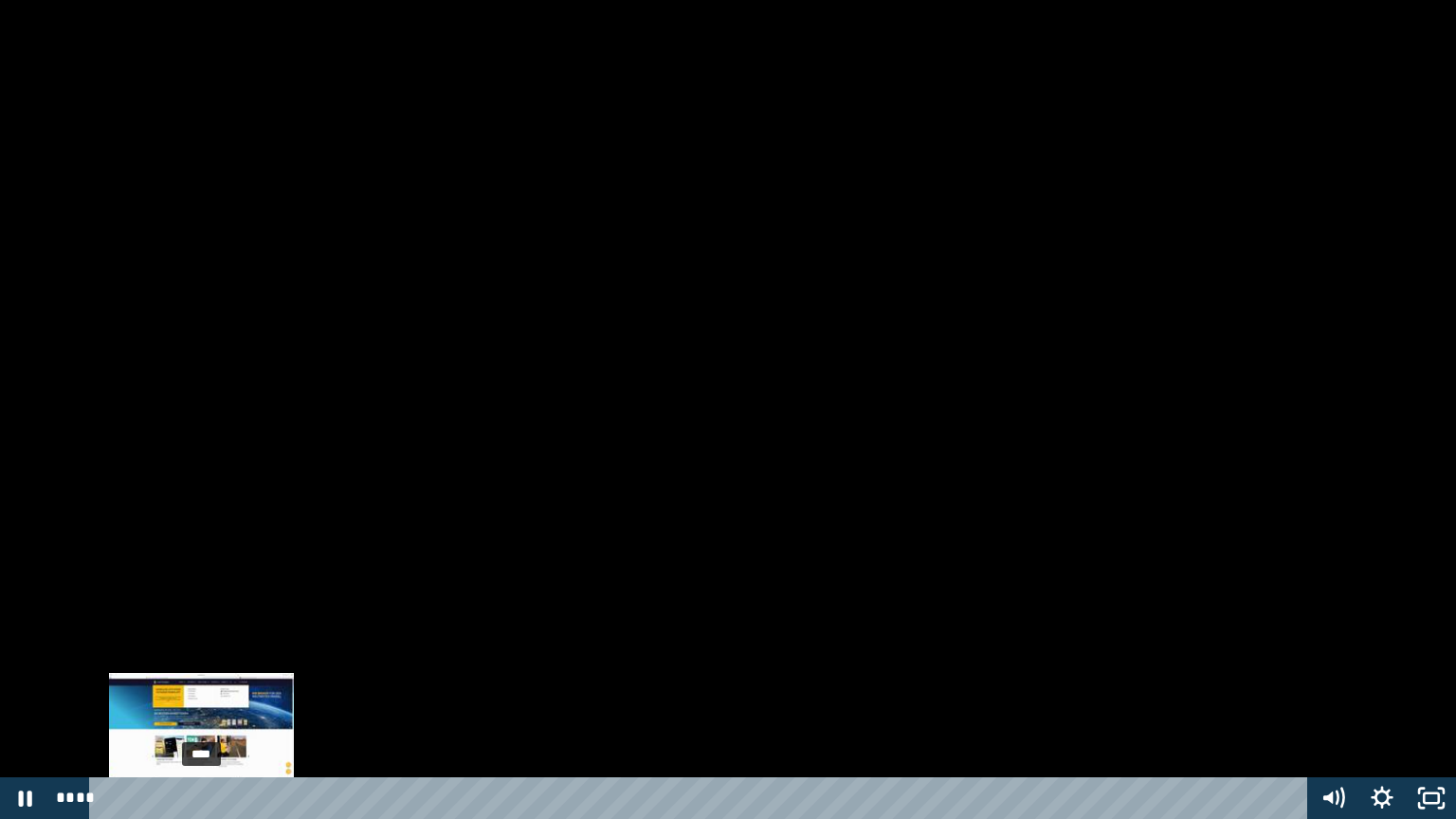 click on "****" at bounding box center [701, 798] 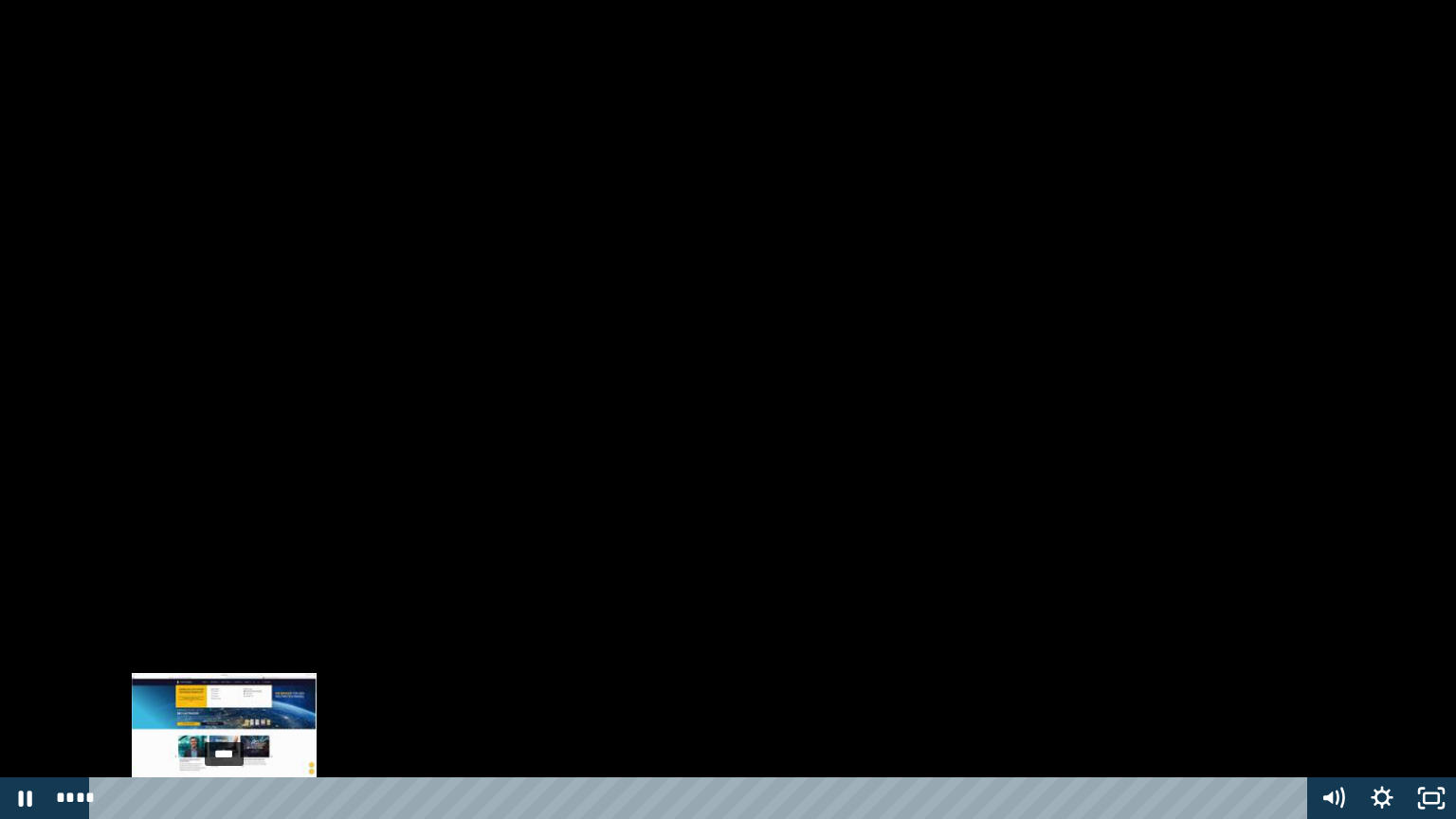 click on "****" at bounding box center [701, 798] 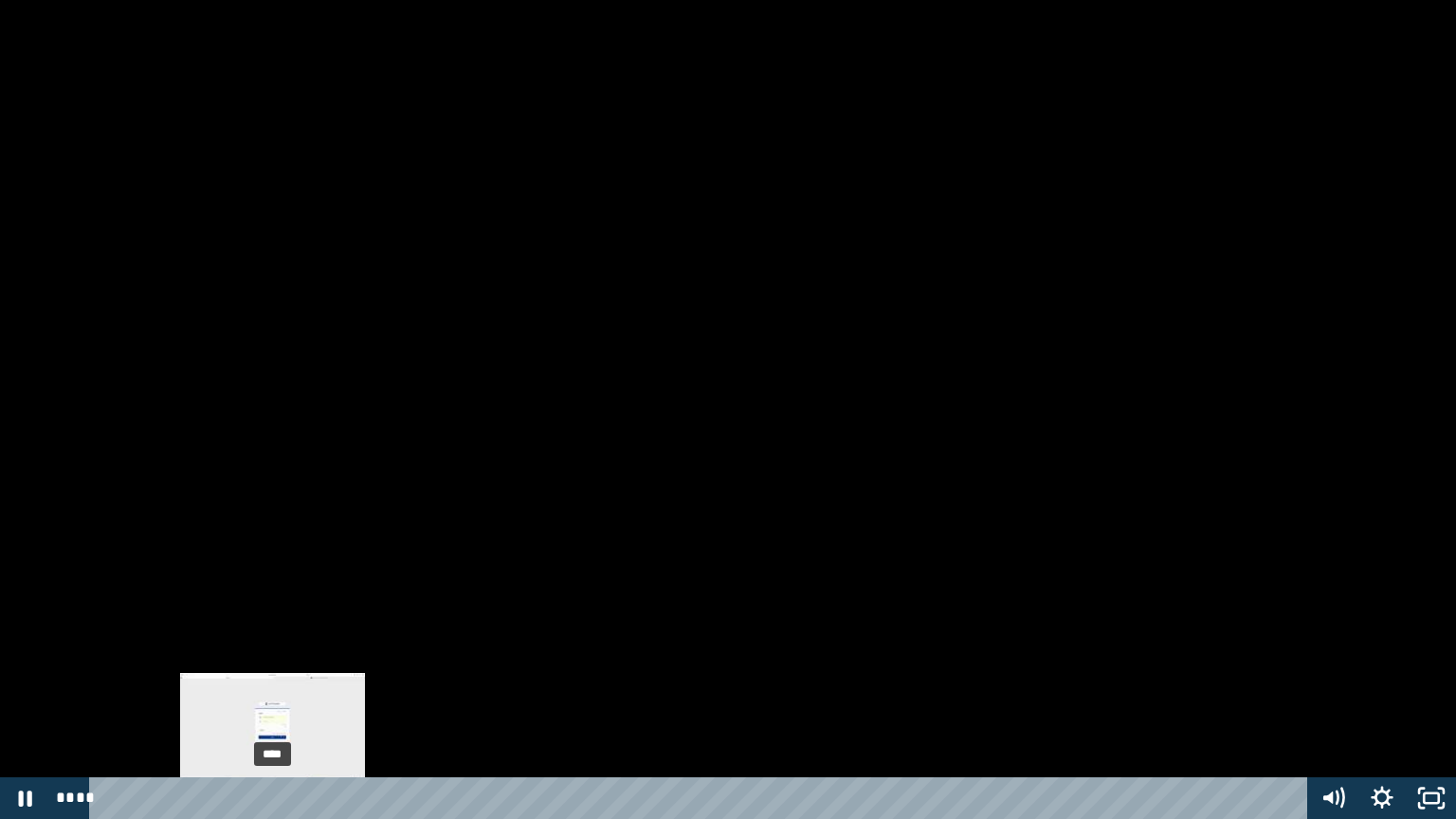 click on "****" at bounding box center [701, 798] 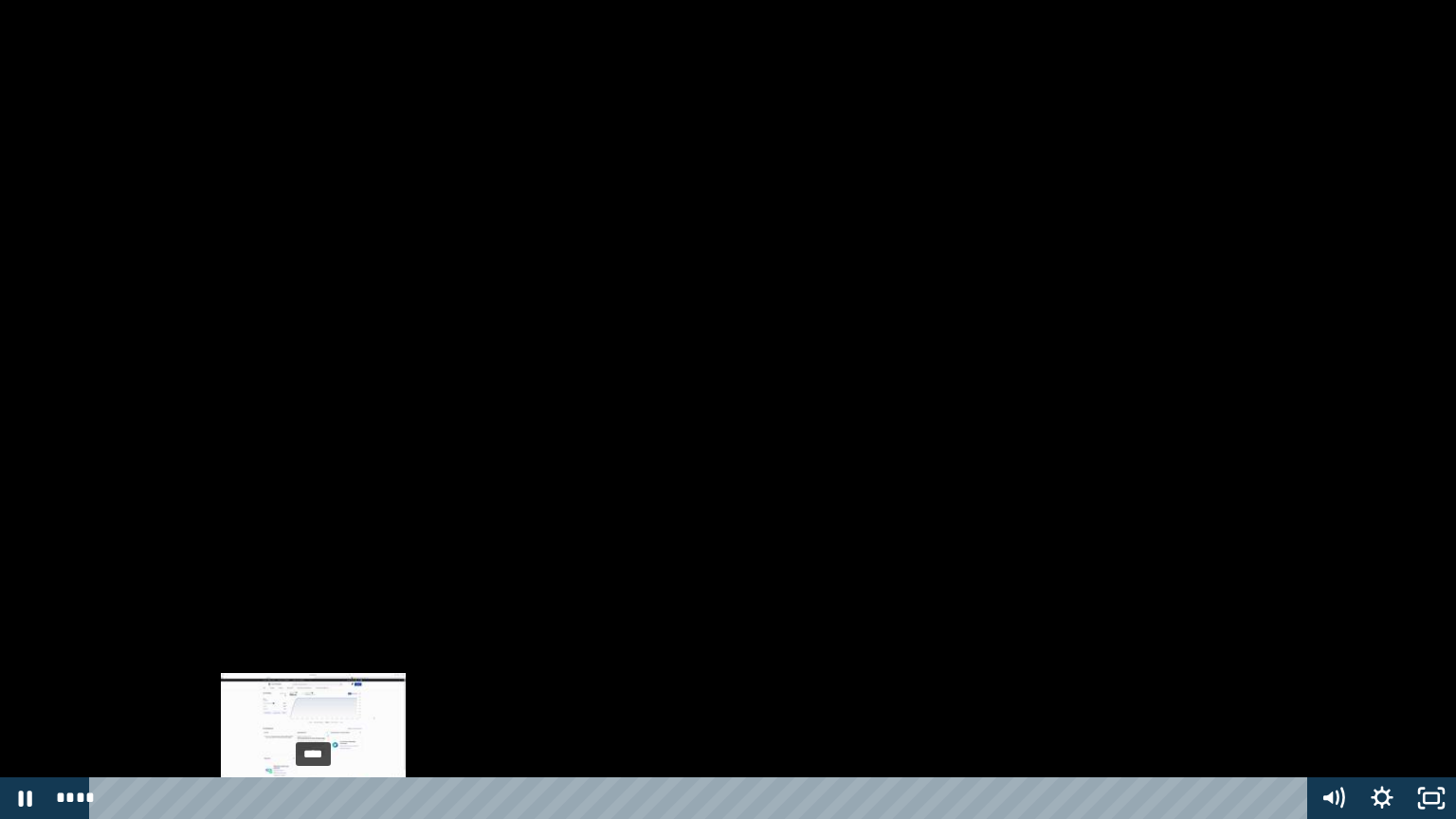 click on "****" at bounding box center [701, 798] 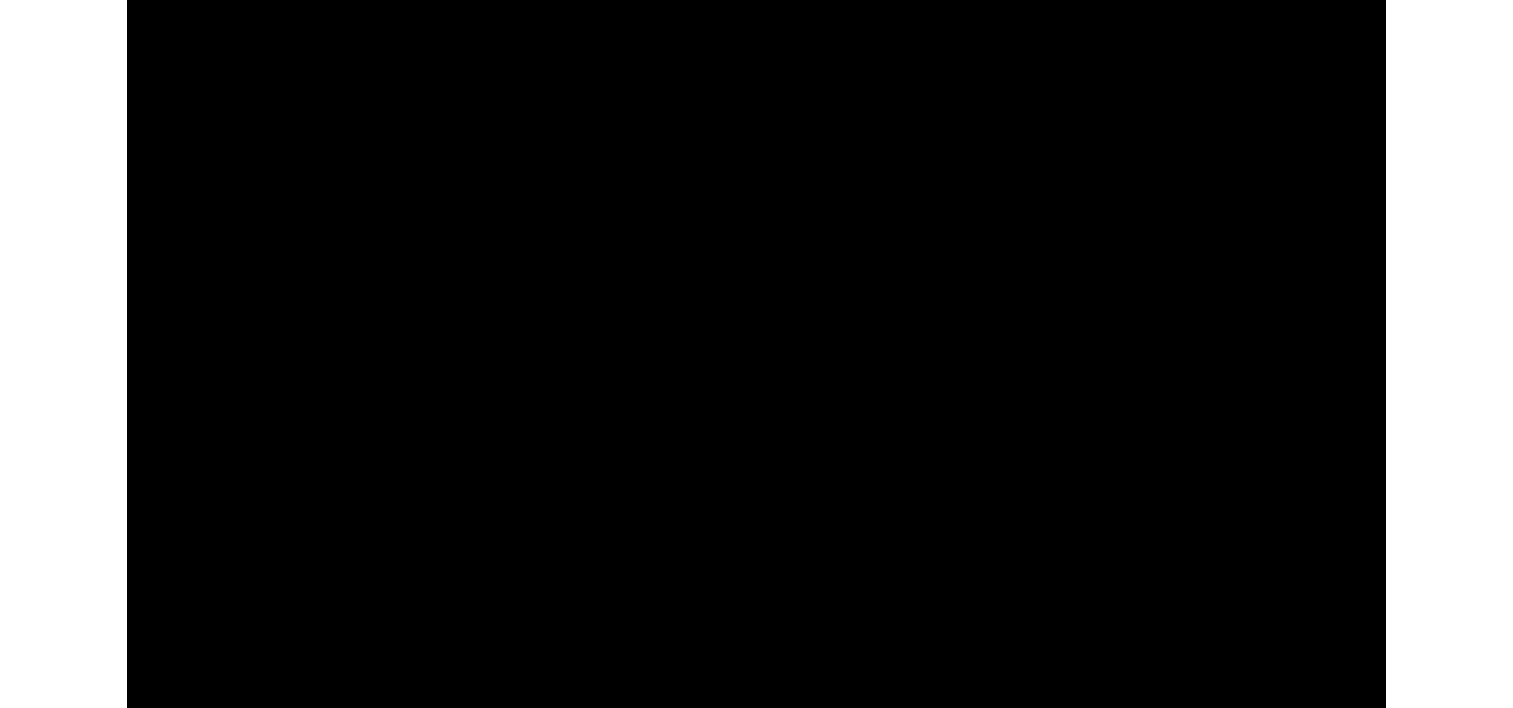 scroll, scrollTop: 482, scrollLeft: 0, axis: vertical 